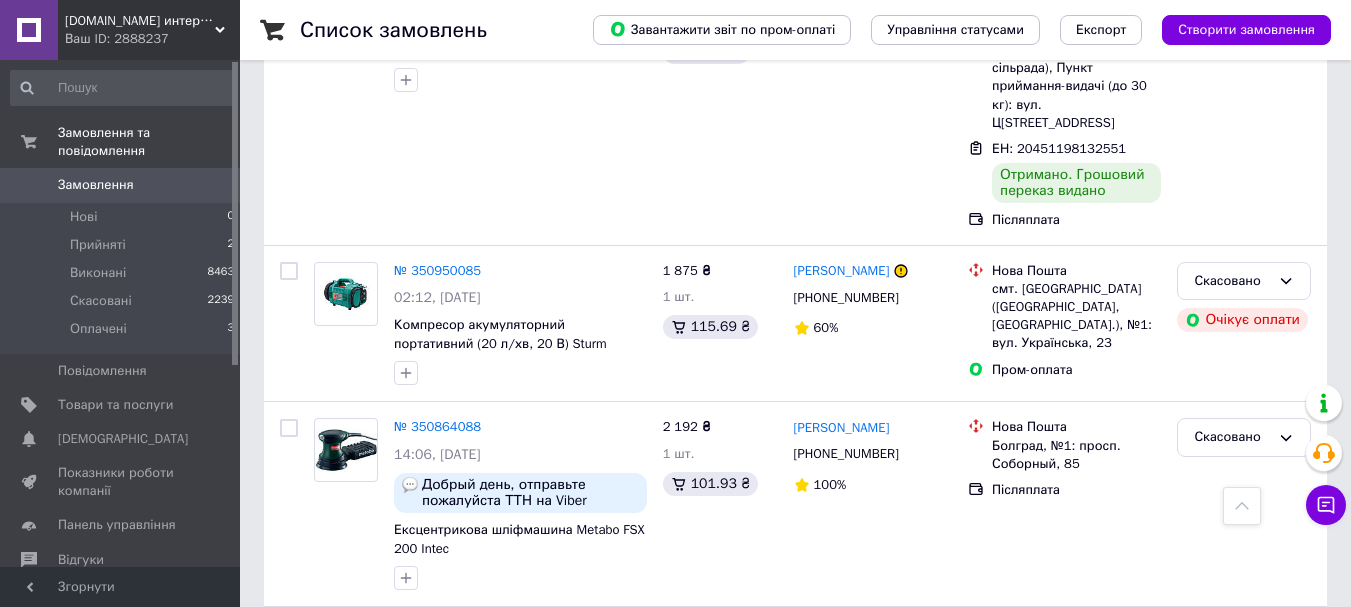 scroll, scrollTop: 4500, scrollLeft: 0, axis: vertical 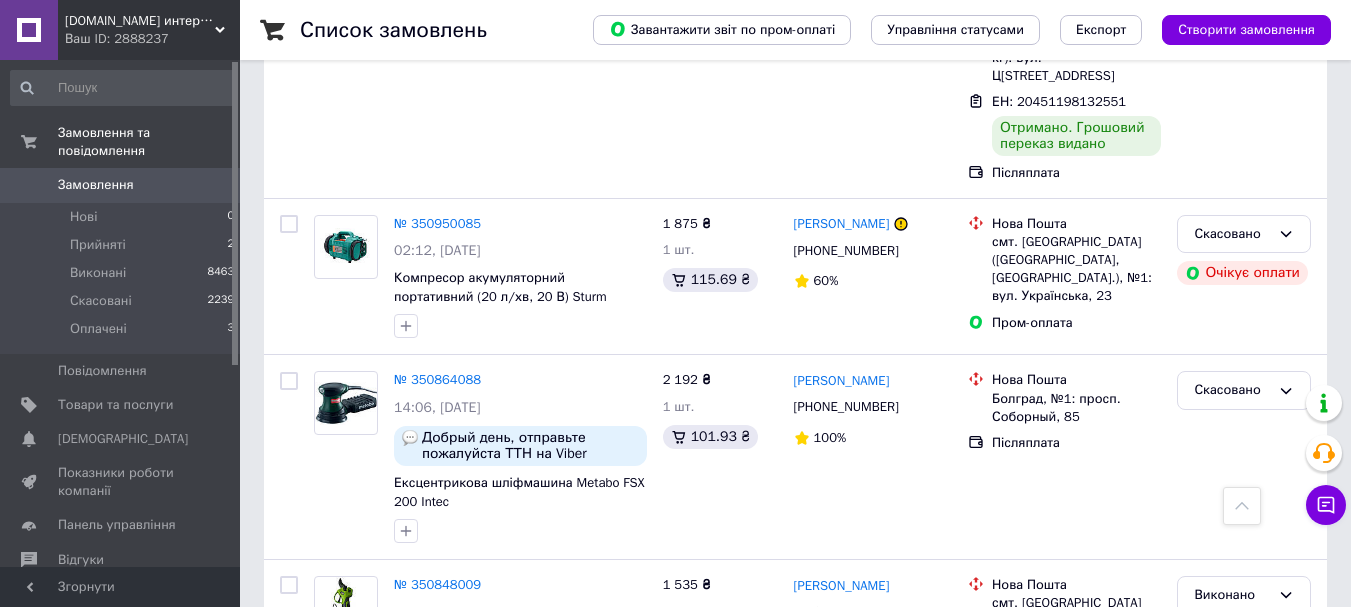 click on "Замовлення 0" at bounding box center (123, 185) 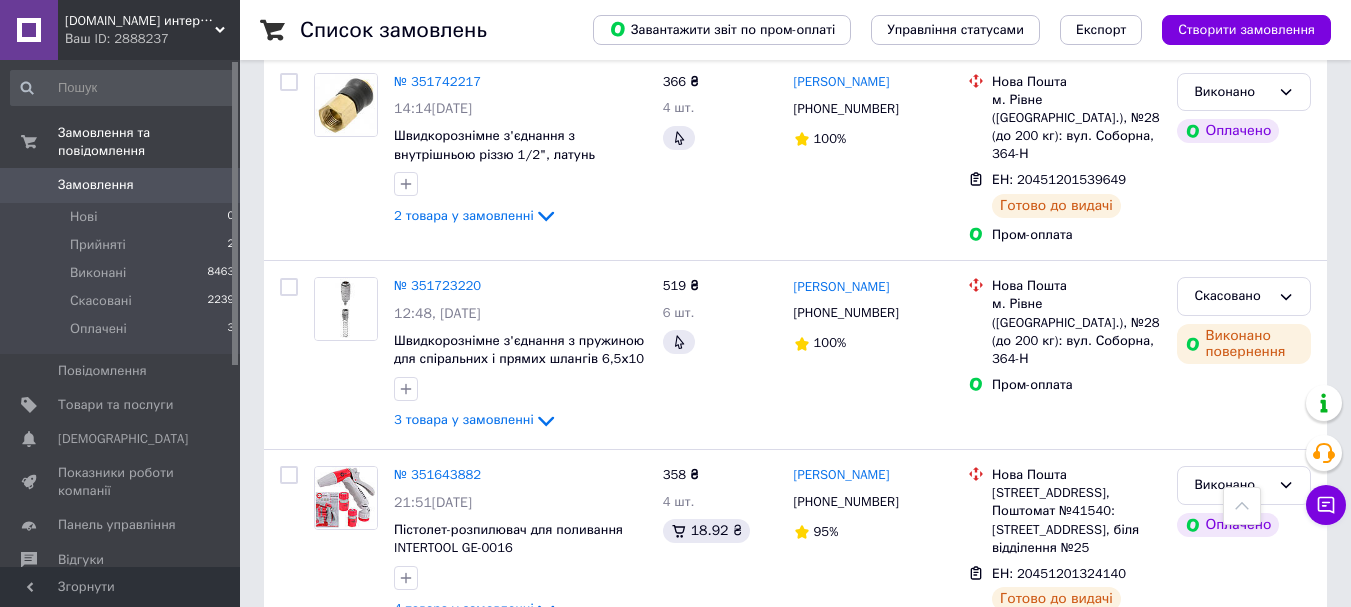 scroll, scrollTop: 1167, scrollLeft: 0, axis: vertical 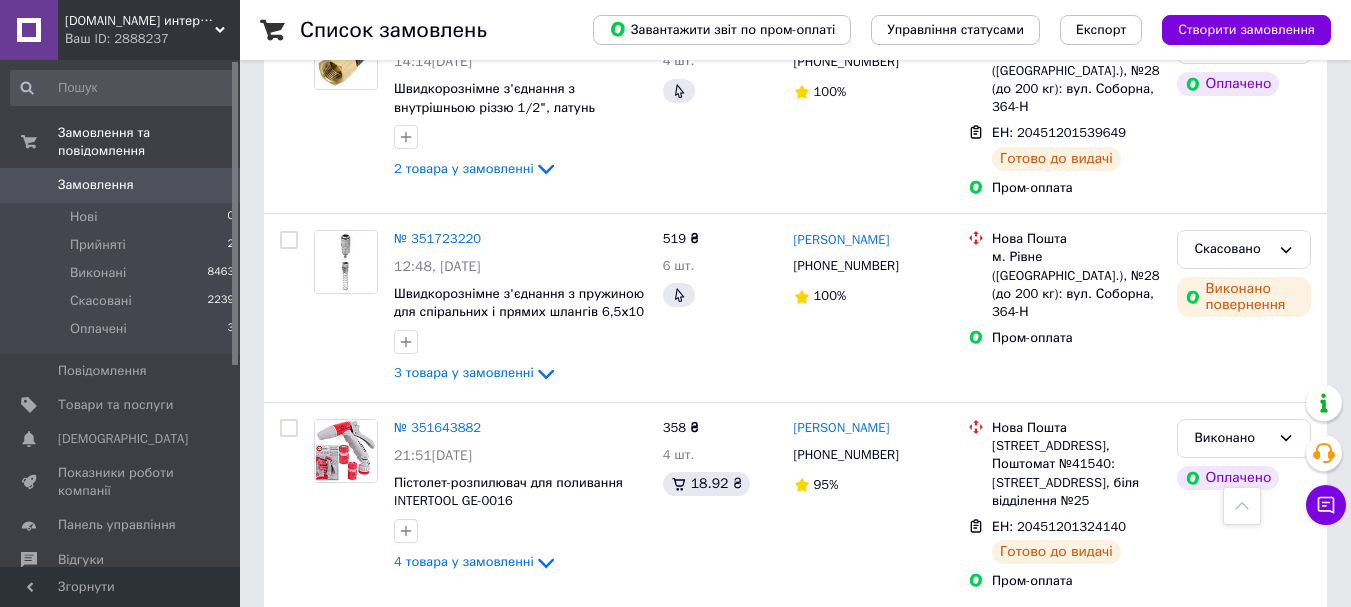 click at bounding box center (1242, 506) 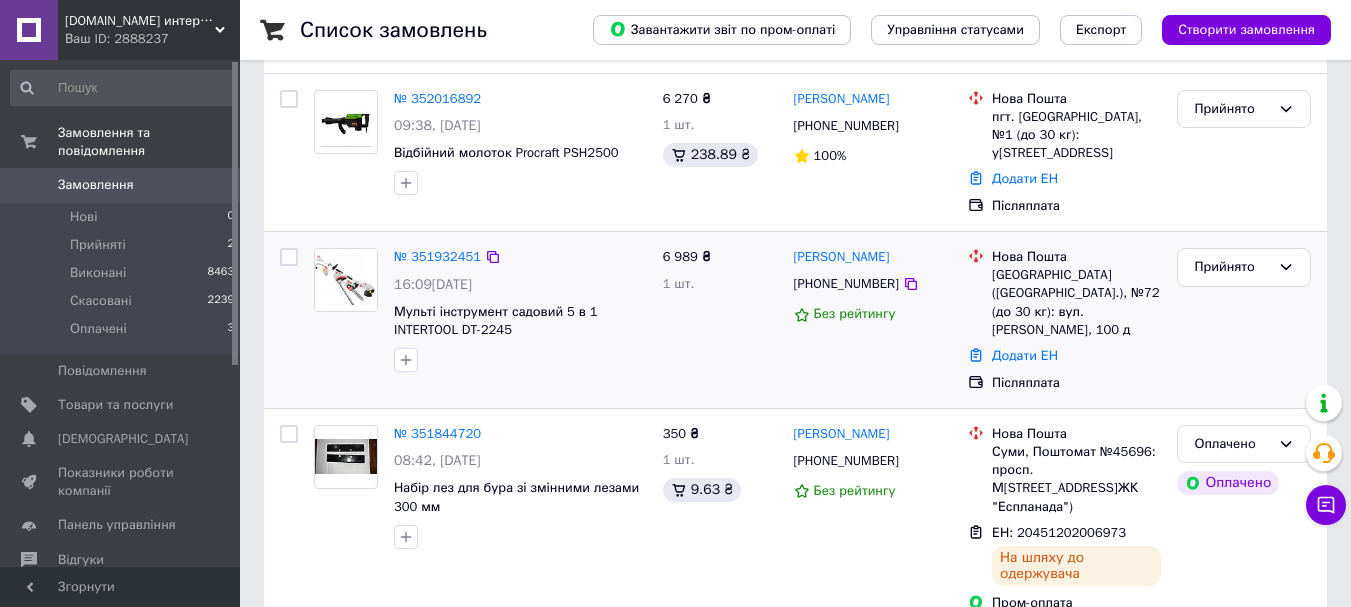scroll, scrollTop: 333, scrollLeft: 0, axis: vertical 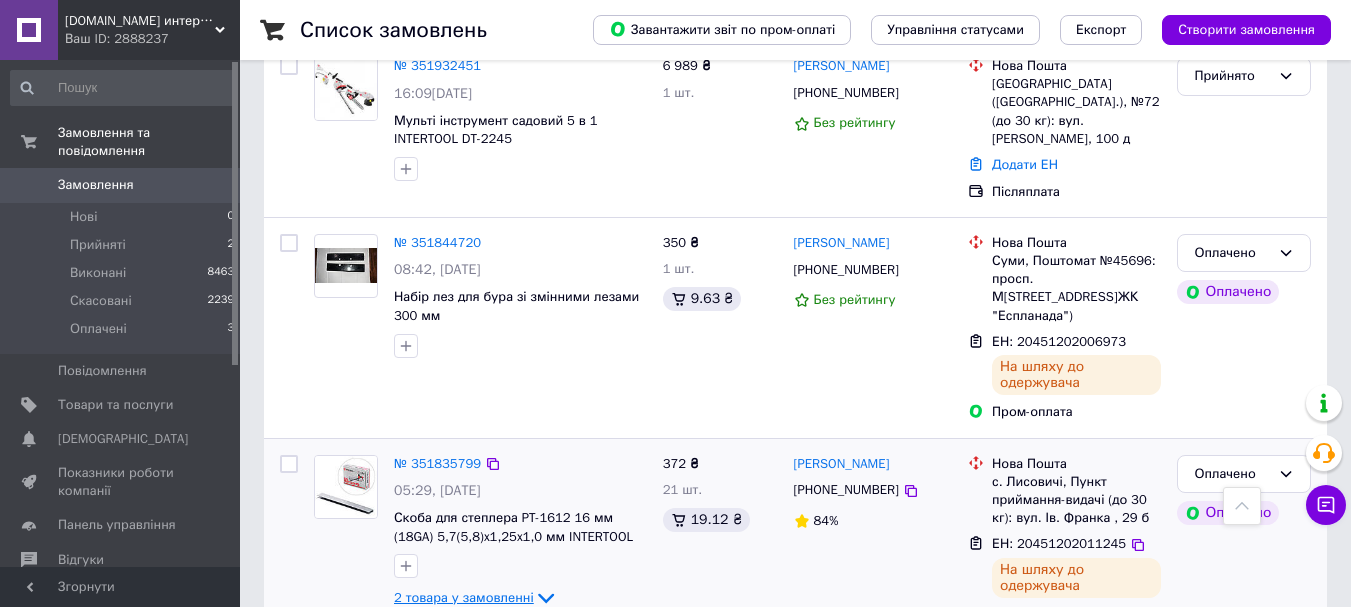 click on "2 товара у замовленні" at bounding box center (464, 597) 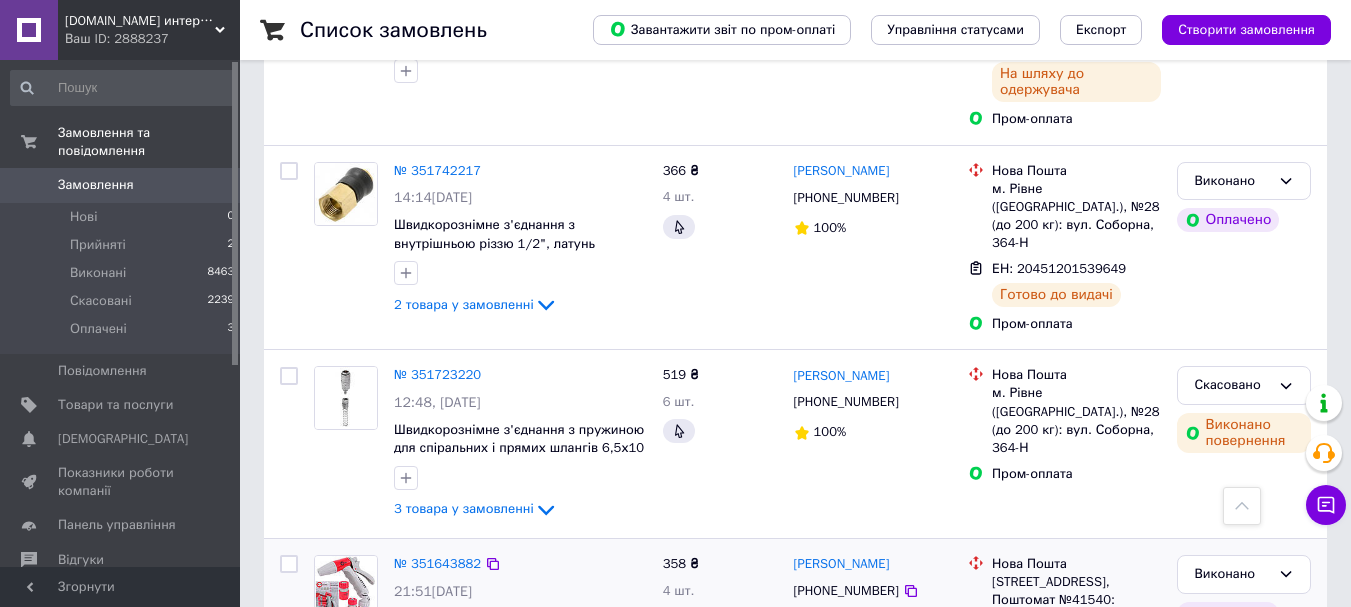 scroll, scrollTop: 1167, scrollLeft: 0, axis: vertical 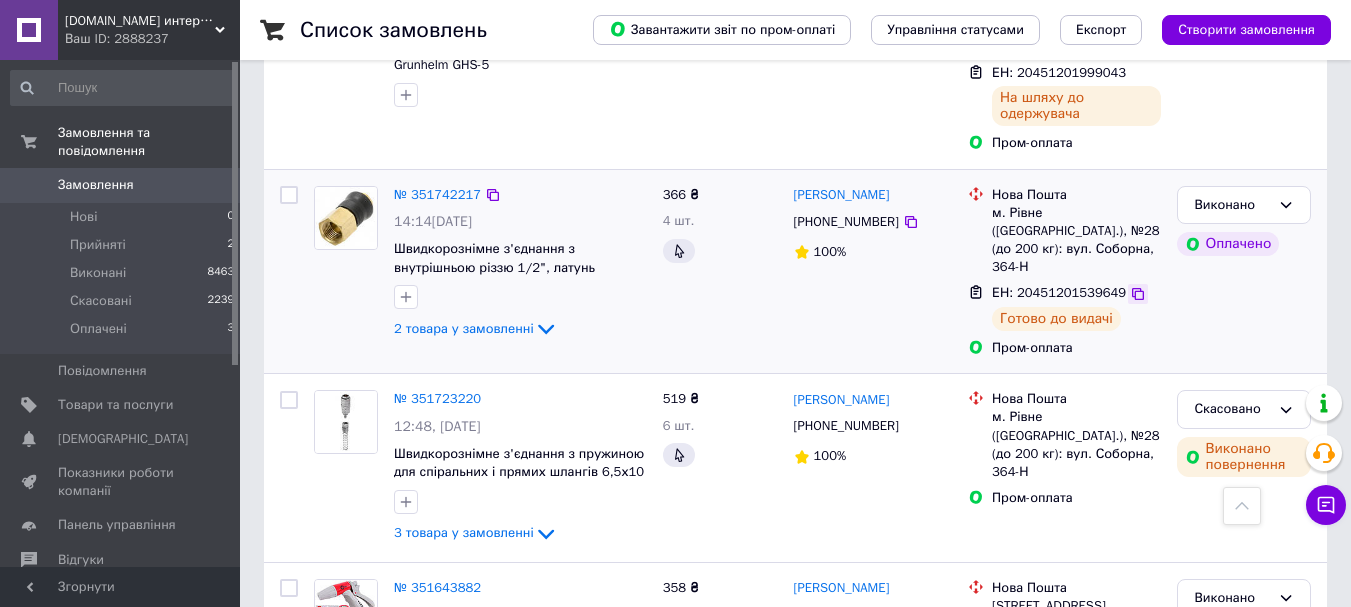 click 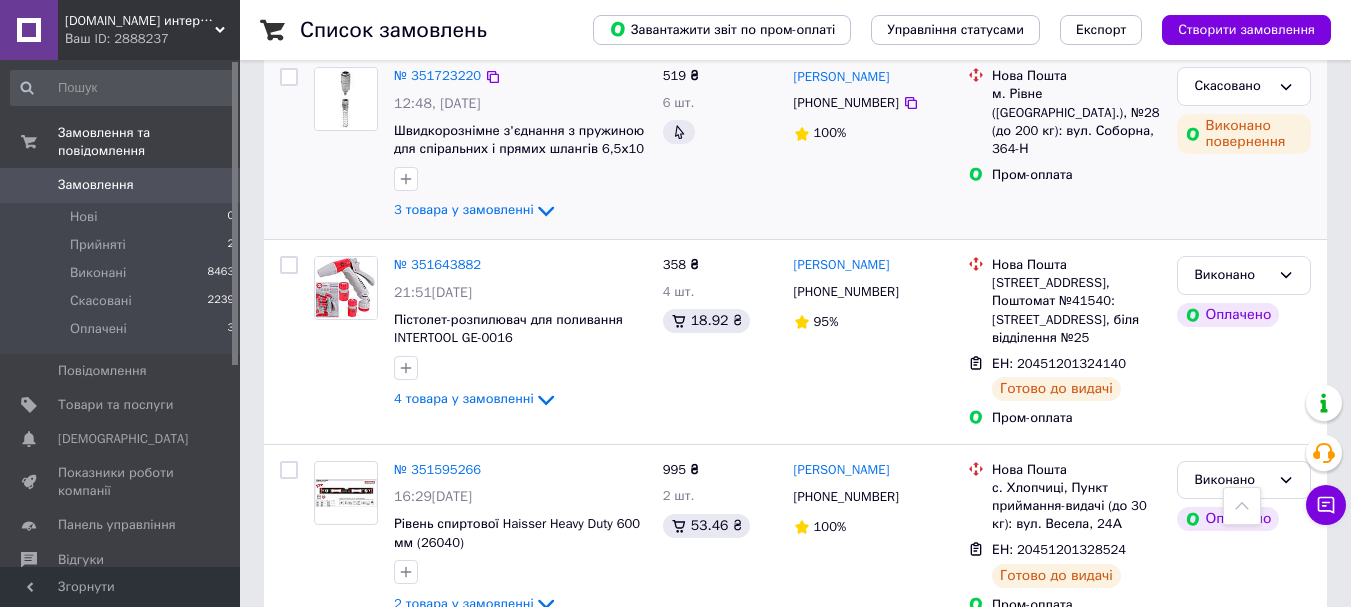 scroll, scrollTop: 1500, scrollLeft: 0, axis: vertical 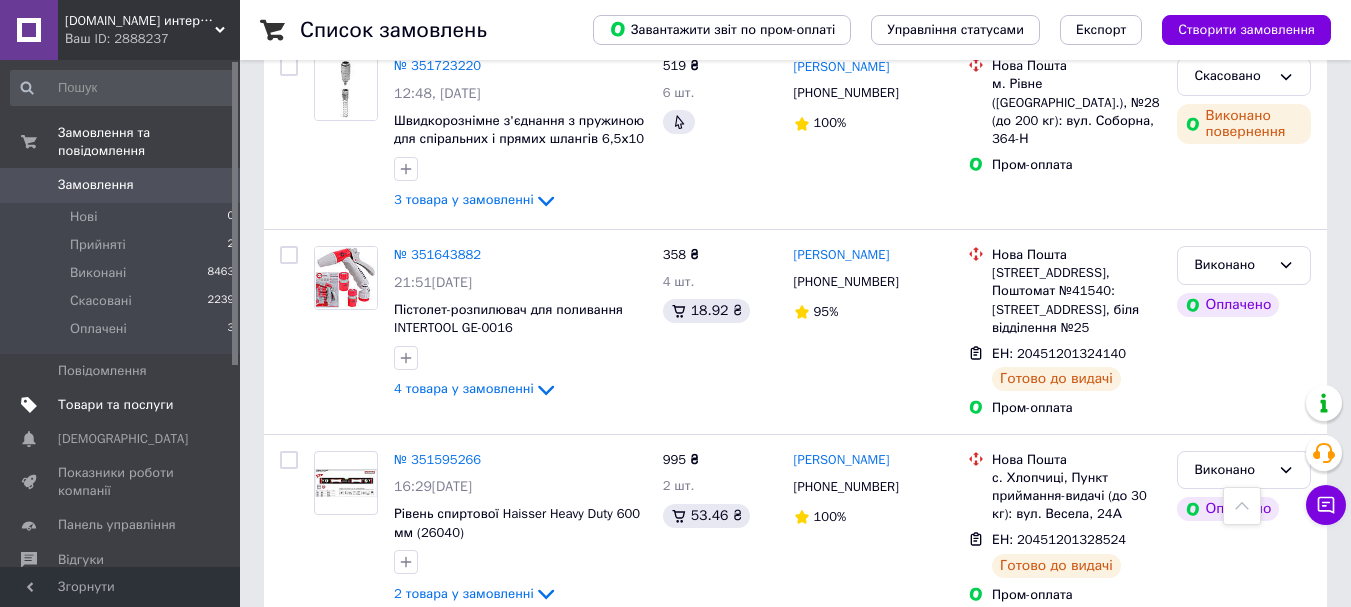 click on "Товари та послуги" at bounding box center [115, 405] 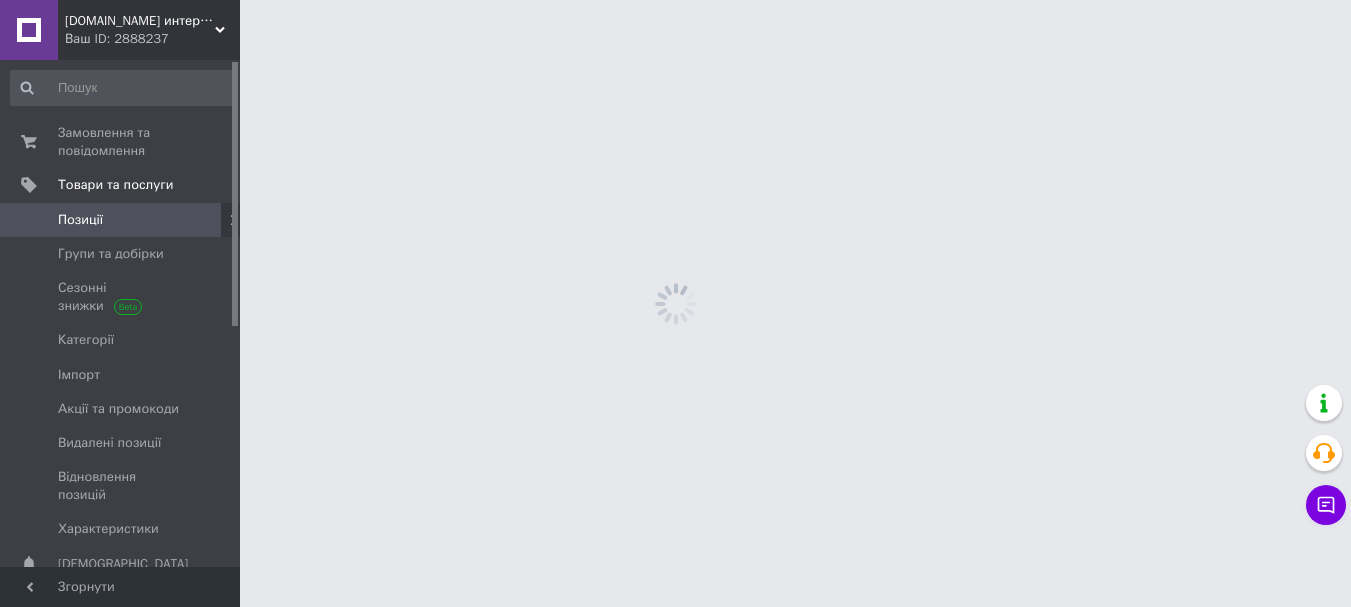 scroll, scrollTop: 0, scrollLeft: 0, axis: both 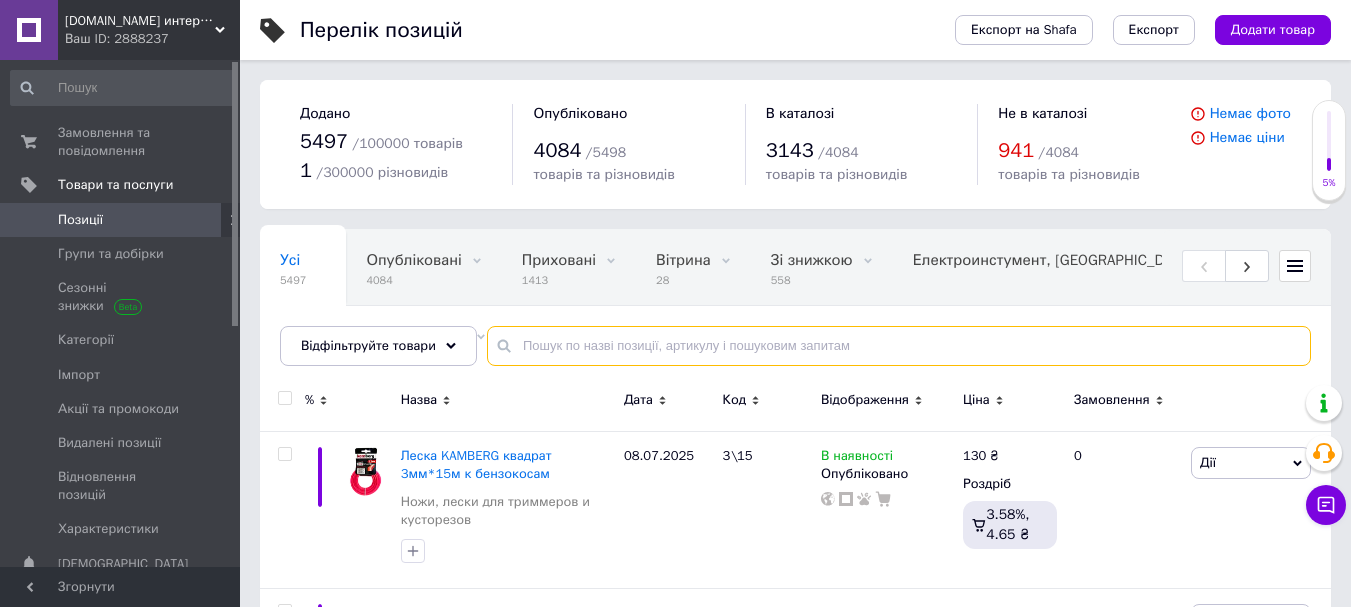 click at bounding box center [899, 346] 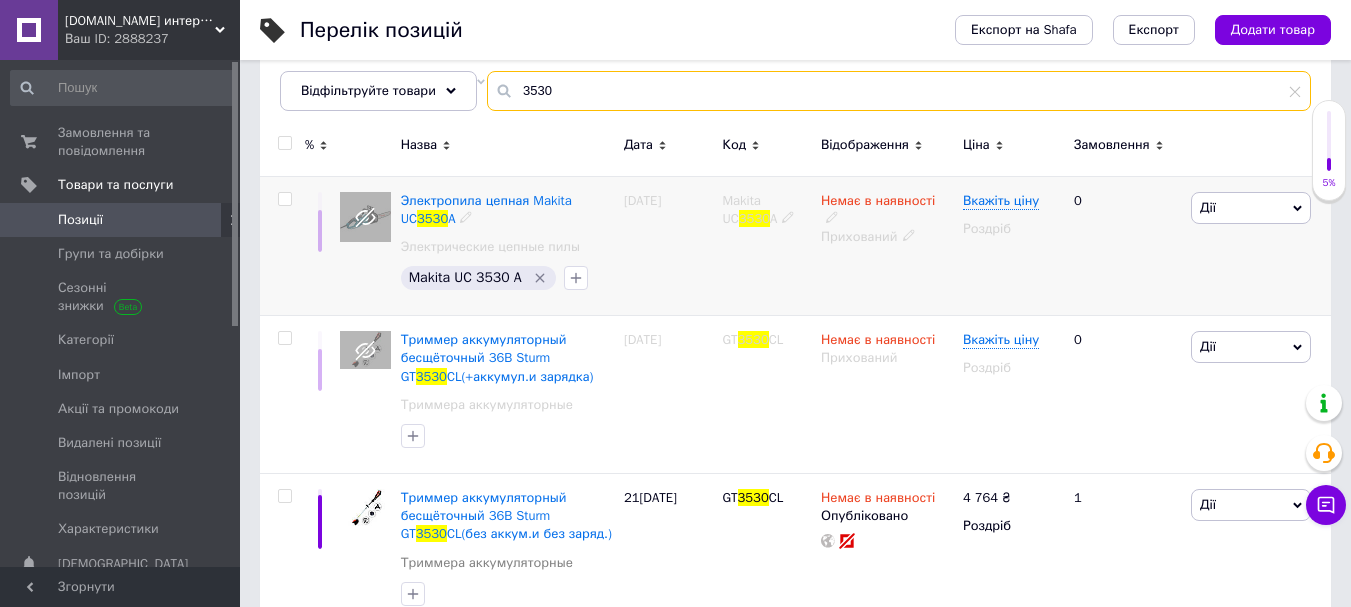 scroll, scrollTop: 299, scrollLeft: 0, axis: vertical 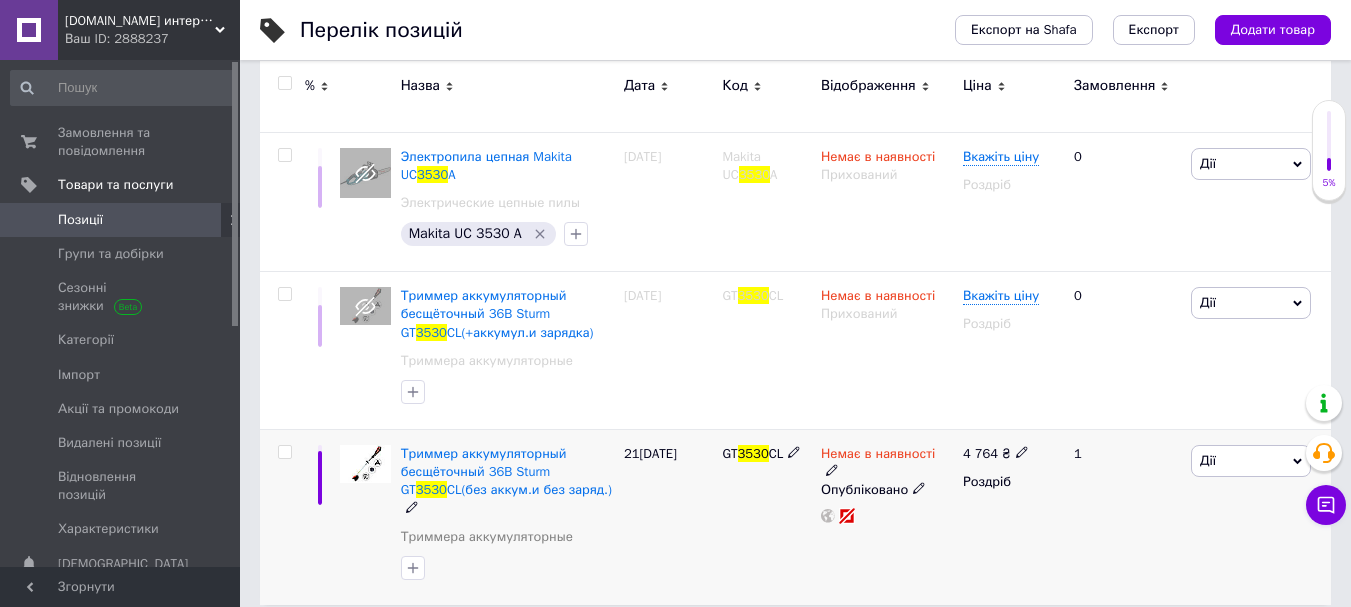 type on "3530" 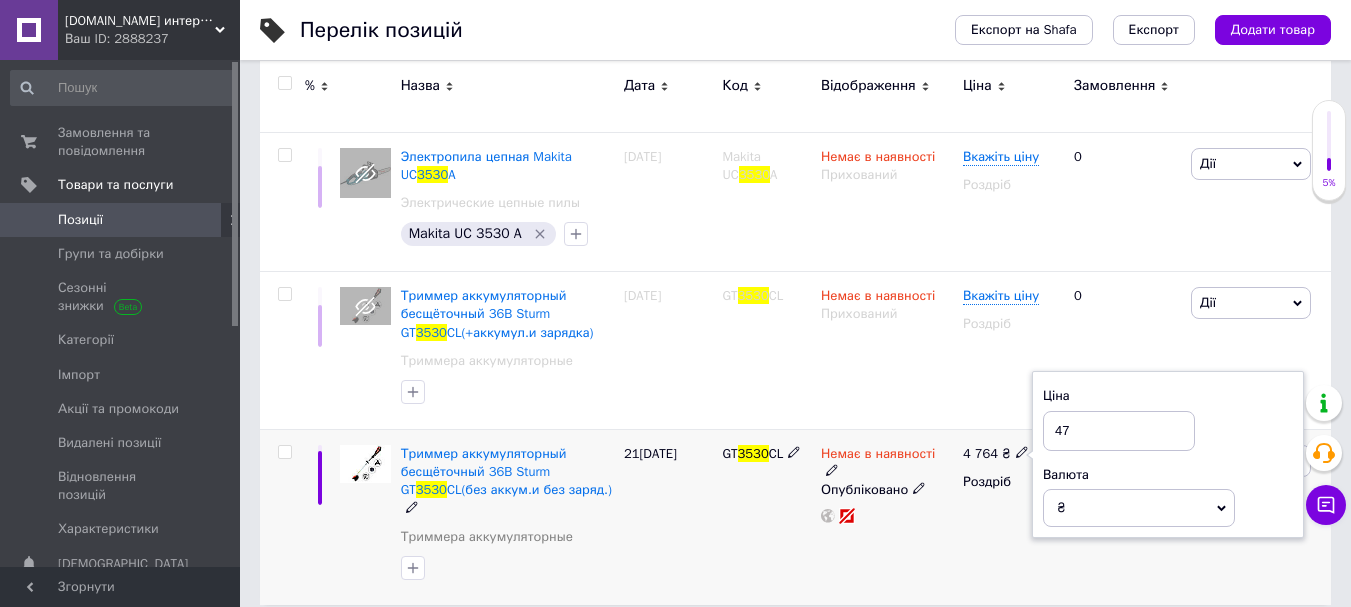 type on "4" 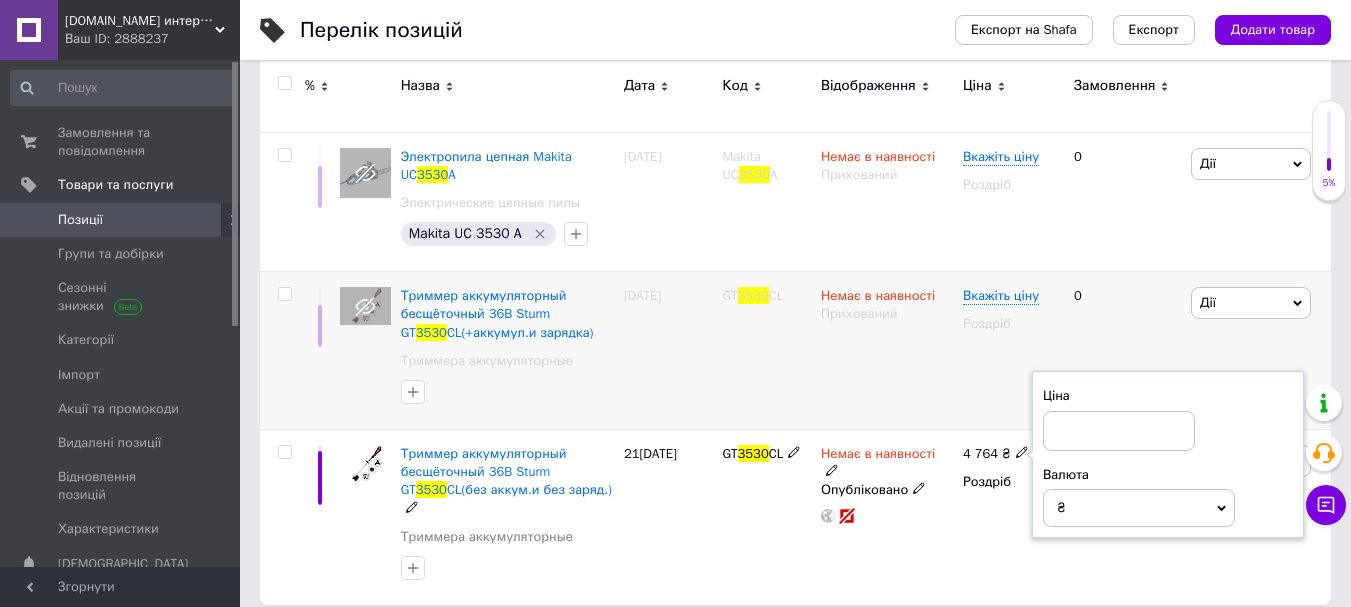 type 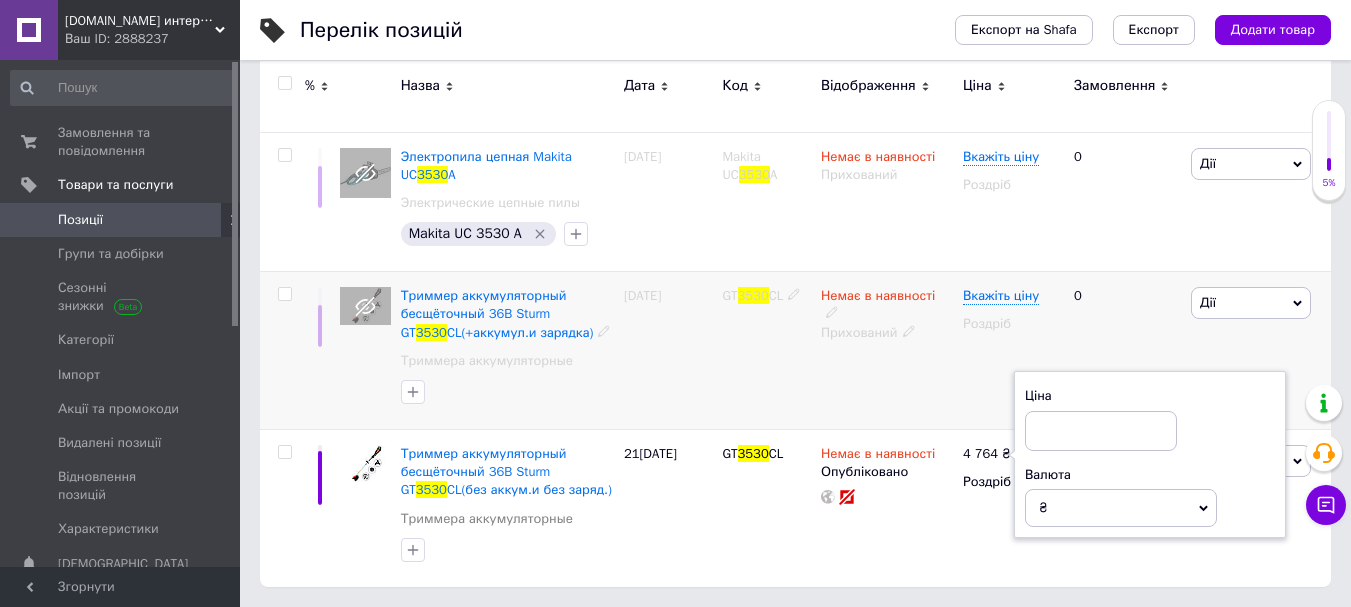 click on "Немає в наявності Прихований" at bounding box center [887, 351] 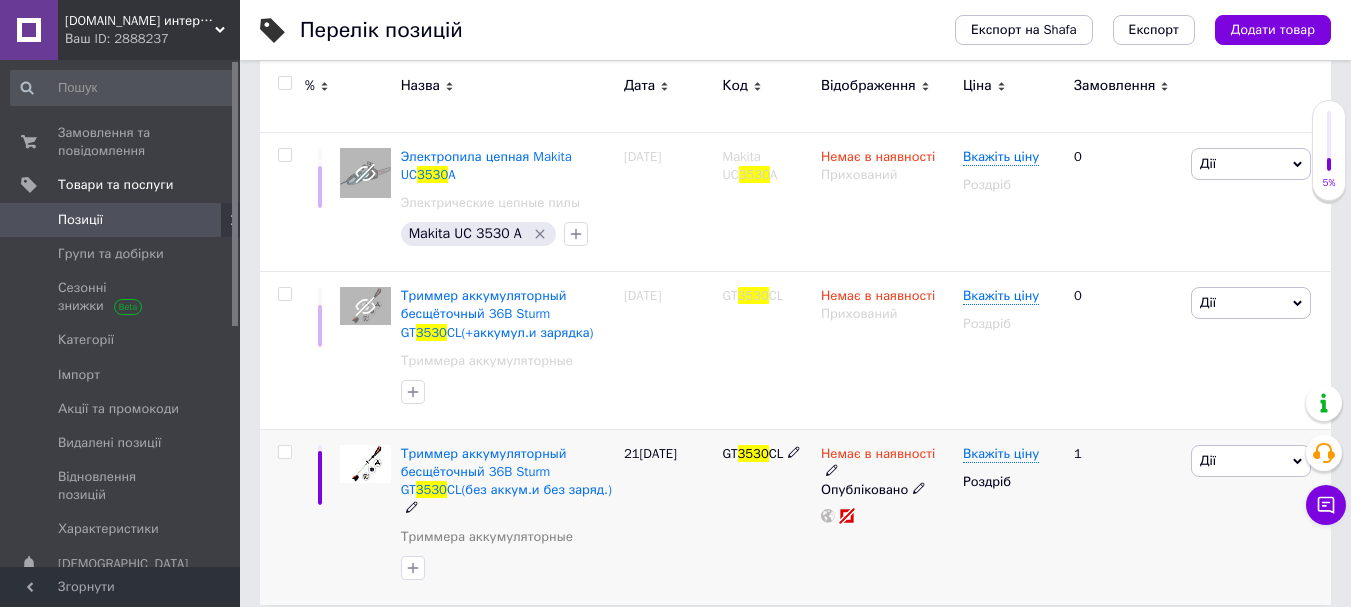 click on "Дії" at bounding box center (1208, 460) 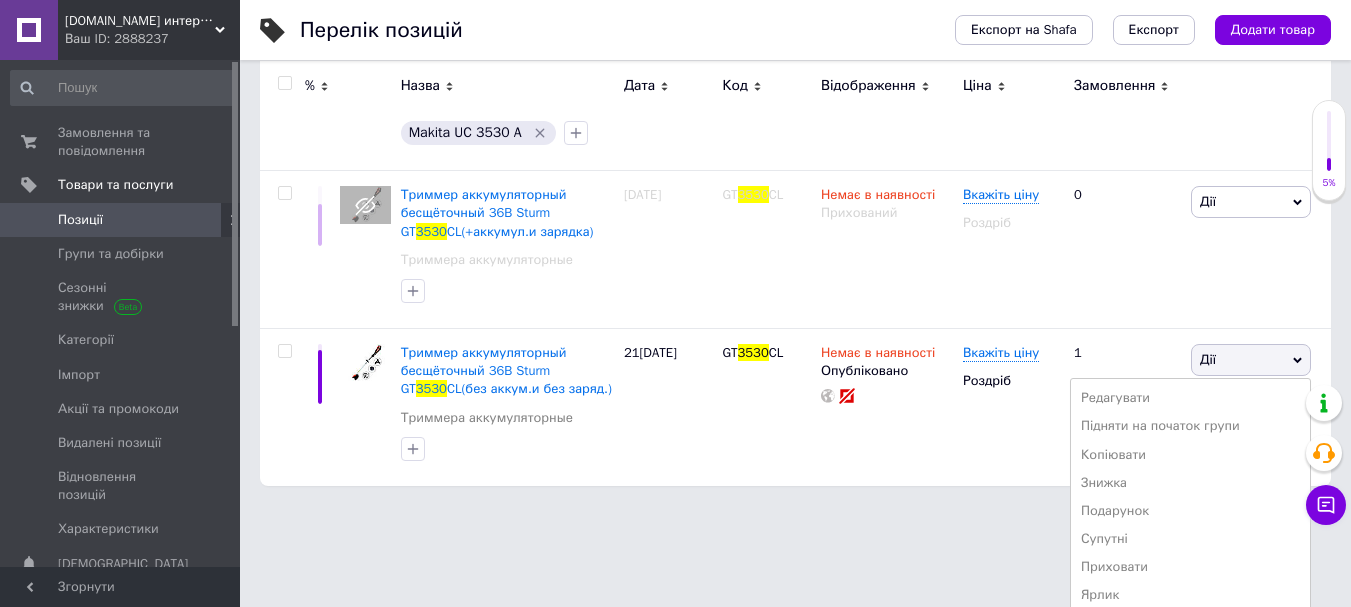 scroll, scrollTop: 466, scrollLeft: 0, axis: vertical 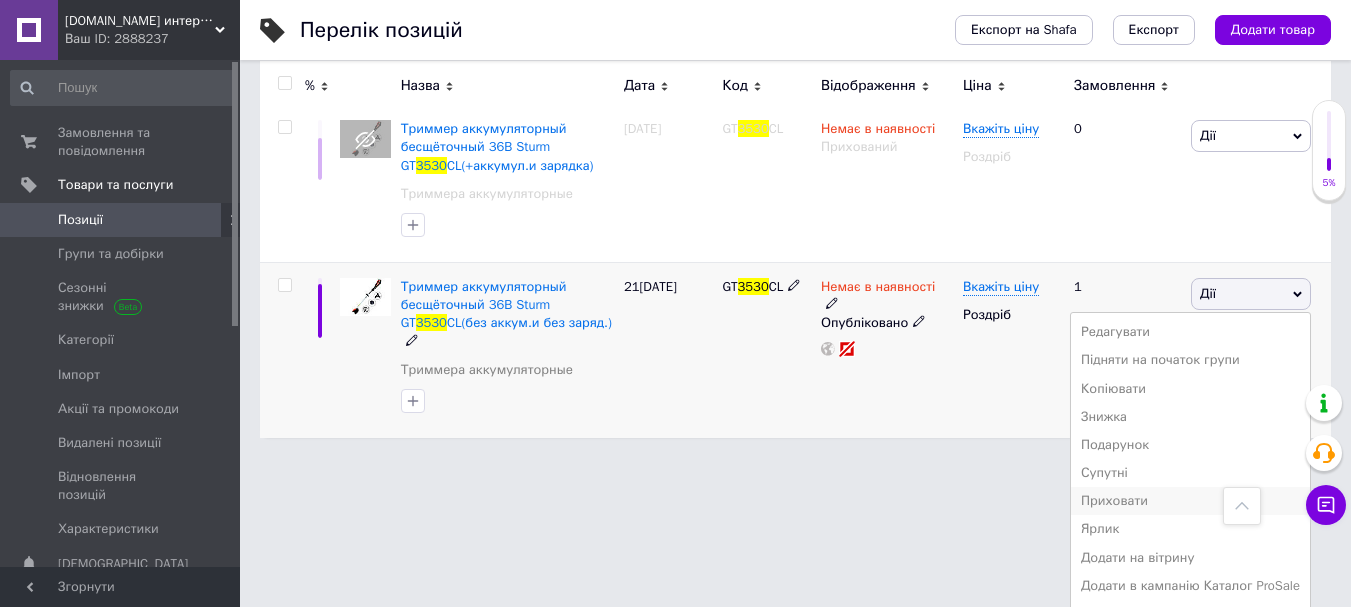 click on "Приховати" at bounding box center (1190, 501) 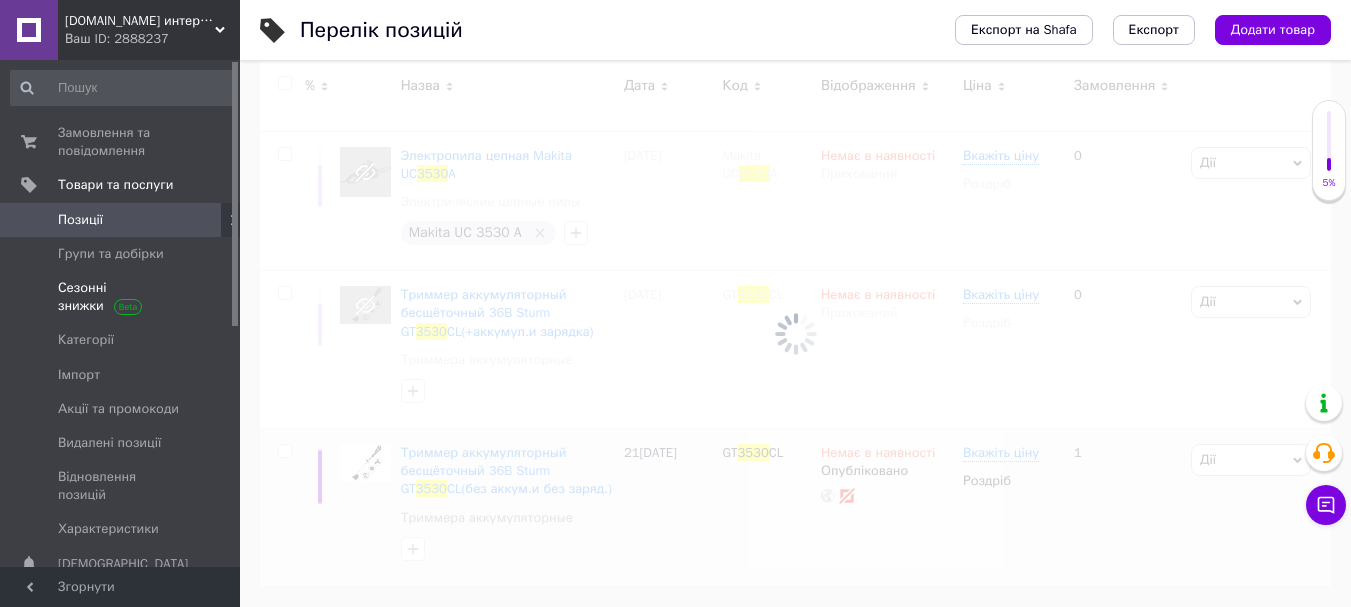 scroll, scrollTop: 299, scrollLeft: 0, axis: vertical 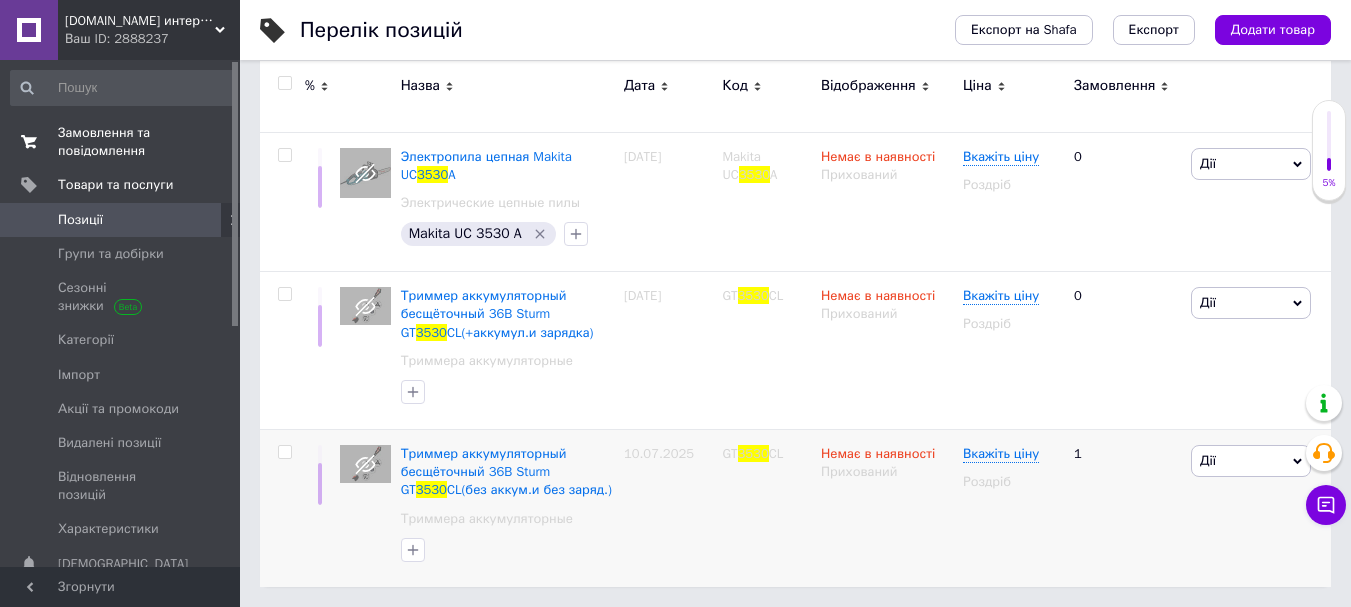click on "Замовлення та повідомлення" at bounding box center [121, 142] 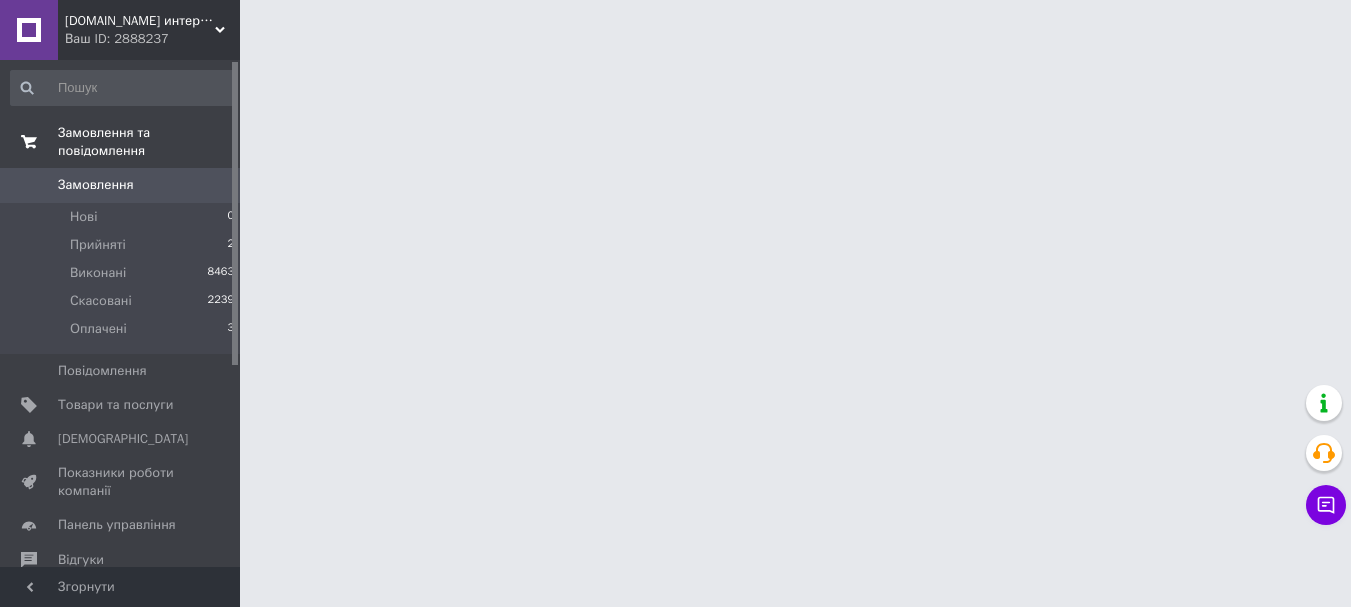 scroll, scrollTop: 0, scrollLeft: 0, axis: both 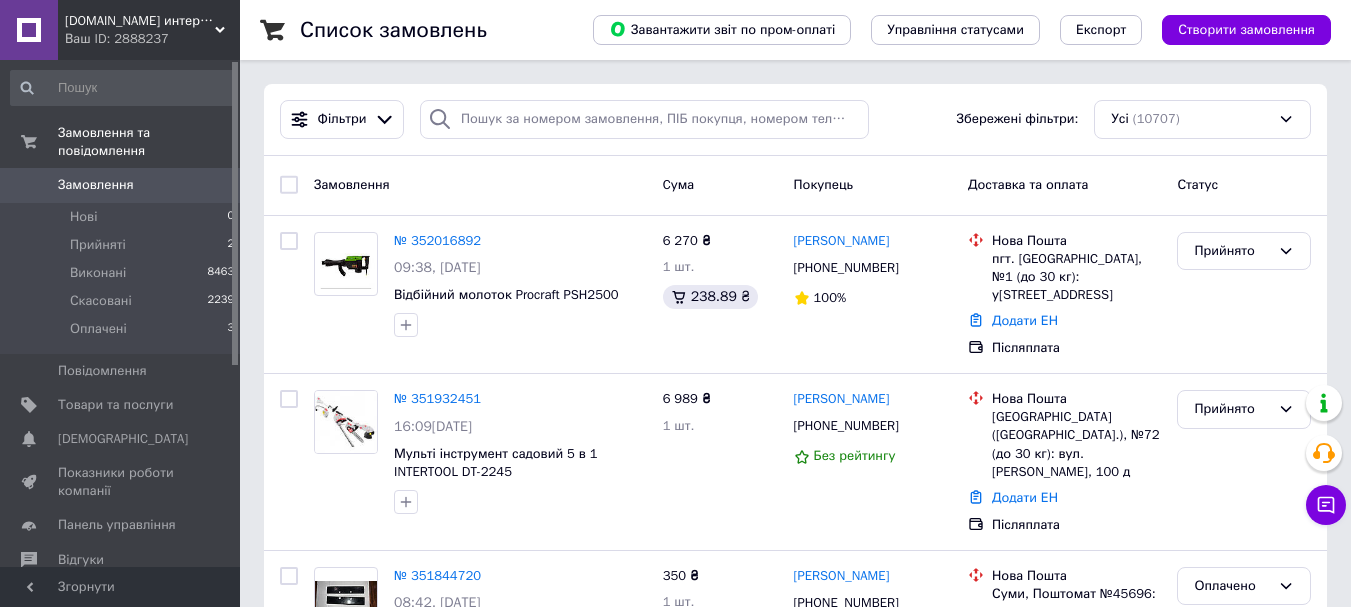 click on "Замовлення" at bounding box center (96, 185) 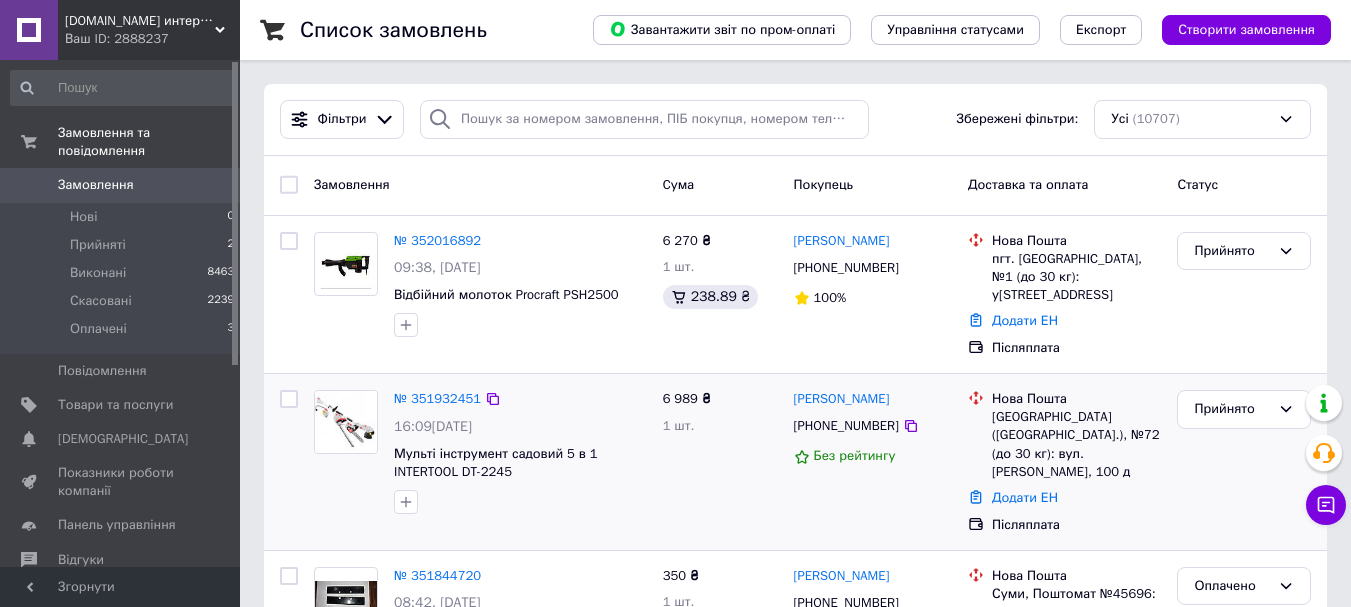 click on "Мульті інструмент садовий 5 в 1 INTERTOOL DT-2245" at bounding box center (520, 463) 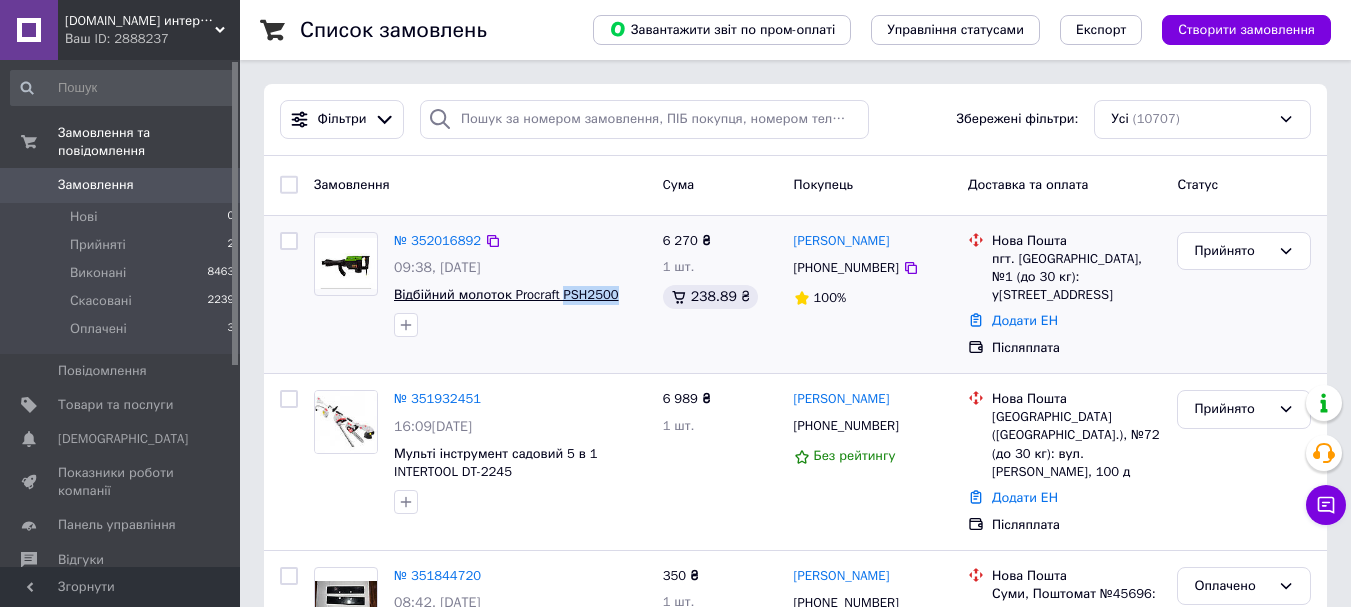drag, startPoint x: 619, startPoint y: 294, endPoint x: 559, endPoint y: 293, distance: 60.00833 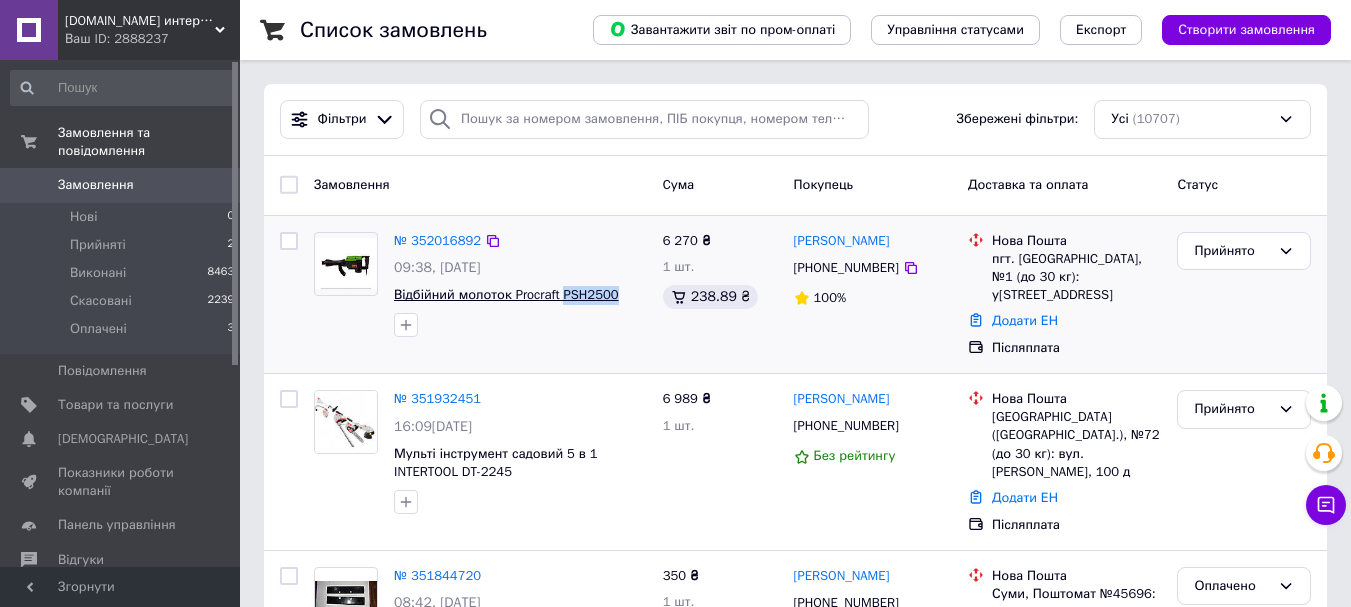 copy on "PSH2500" 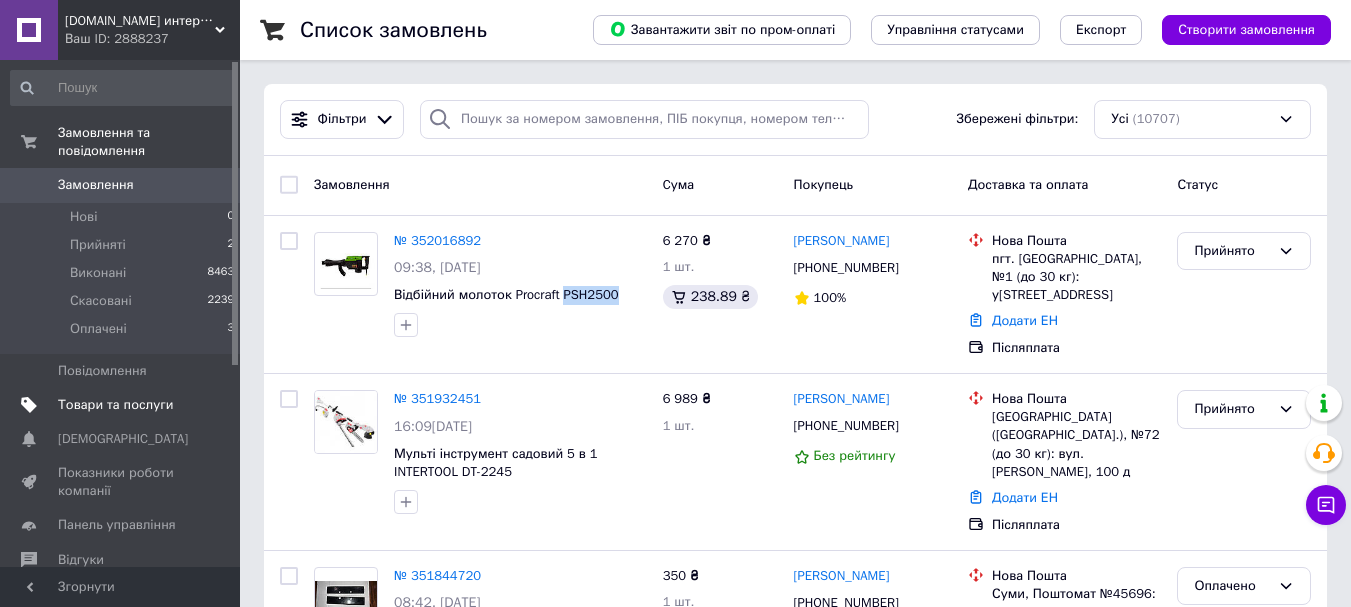 click on "Товари та послуги" at bounding box center (115, 405) 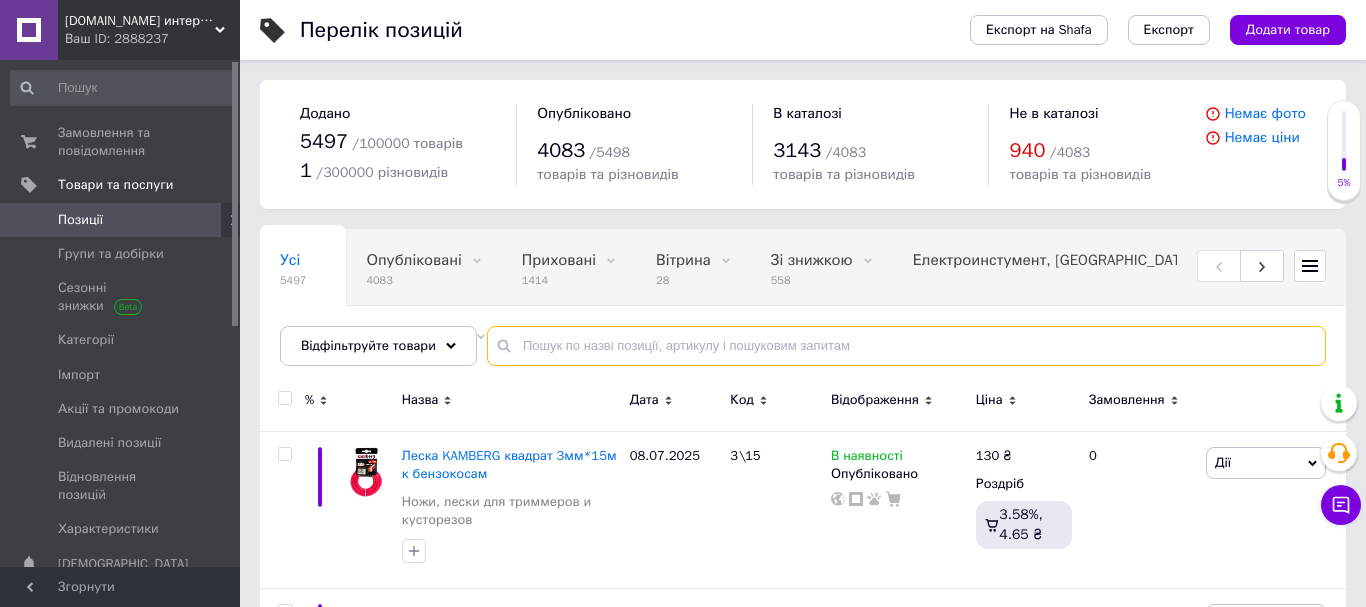 click at bounding box center [906, 346] 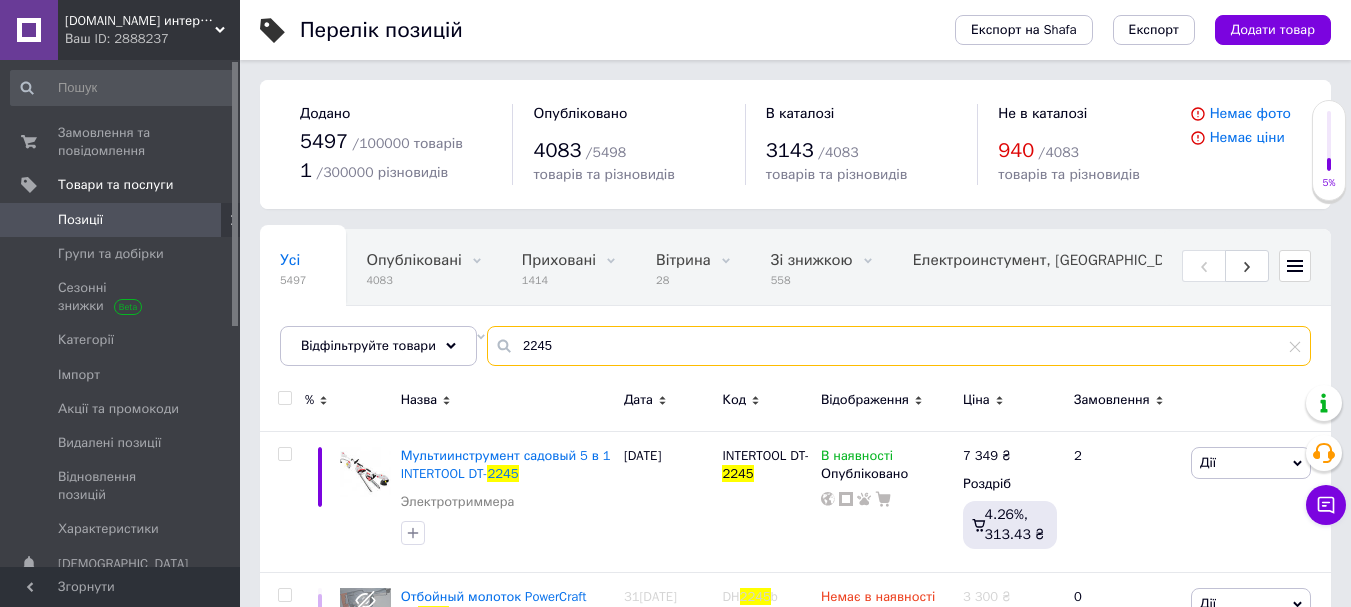 scroll, scrollTop: 167, scrollLeft: 0, axis: vertical 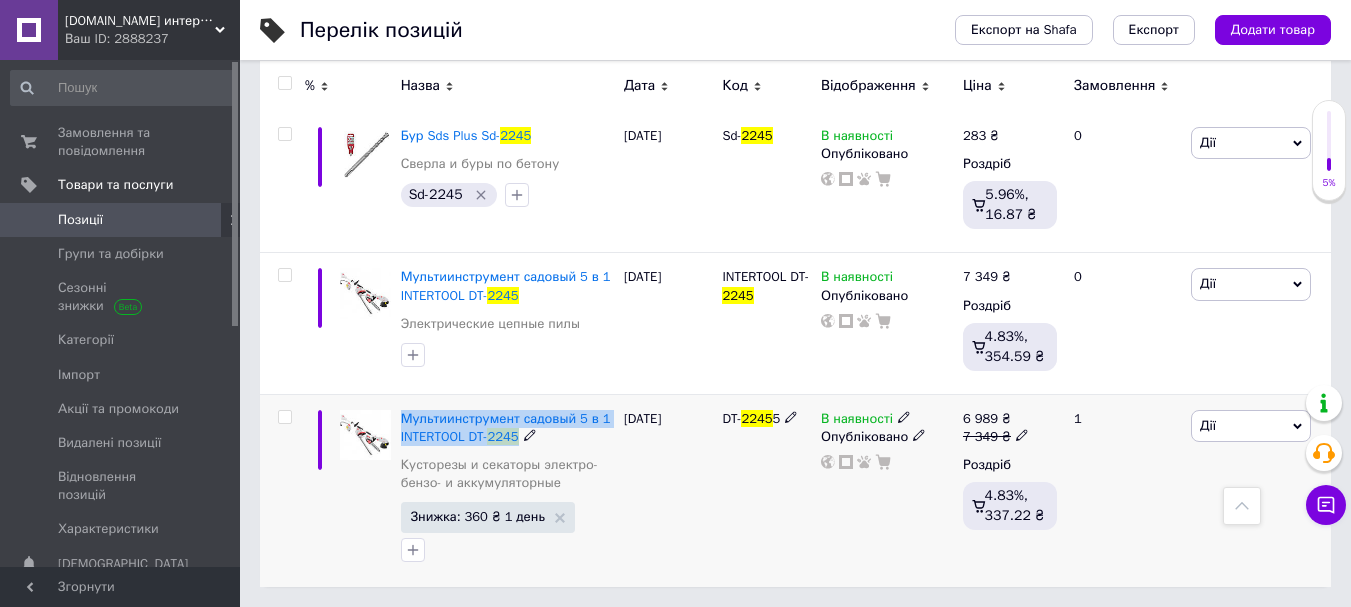 drag, startPoint x: 527, startPoint y: 438, endPoint x: 396, endPoint y: 410, distance: 133.95895 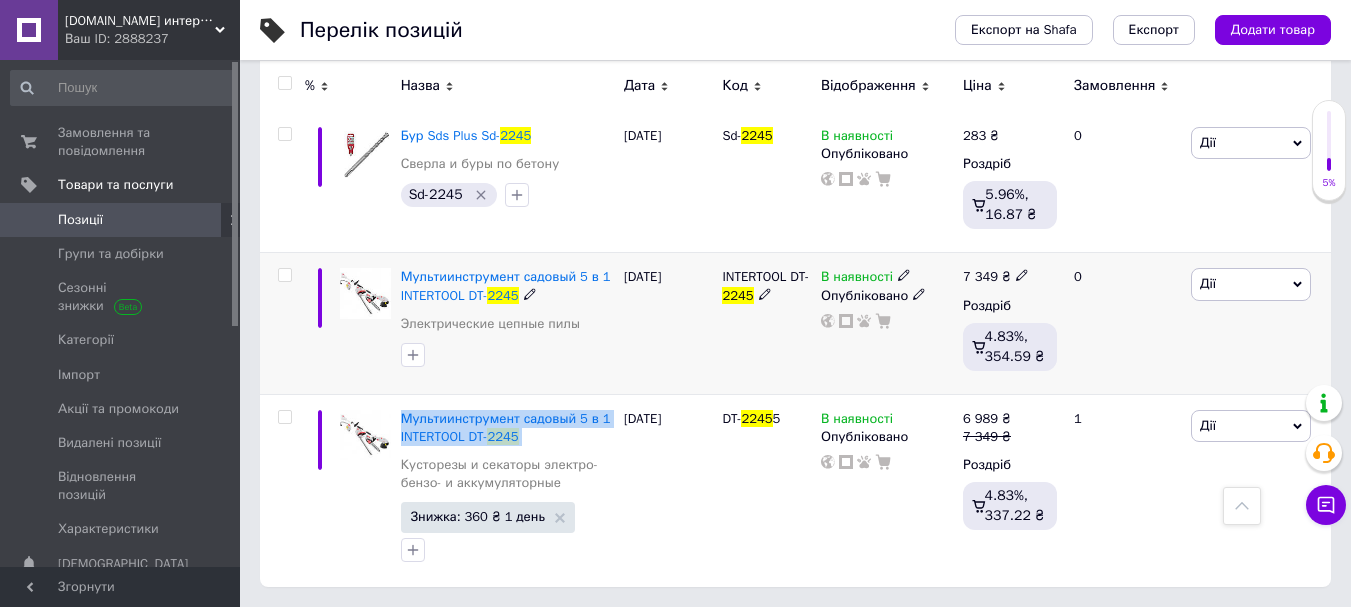 click on "[DATE]" at bounding box center (668, 323) 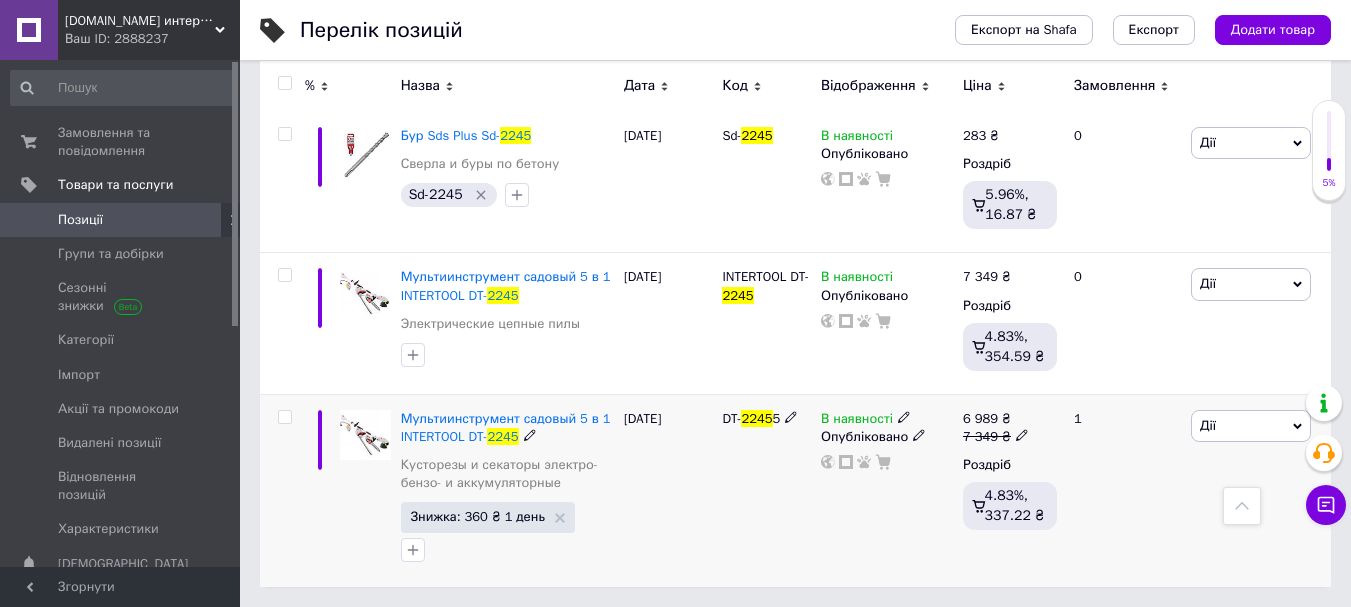 click on "В наявності" at bounding box center [857, 421] 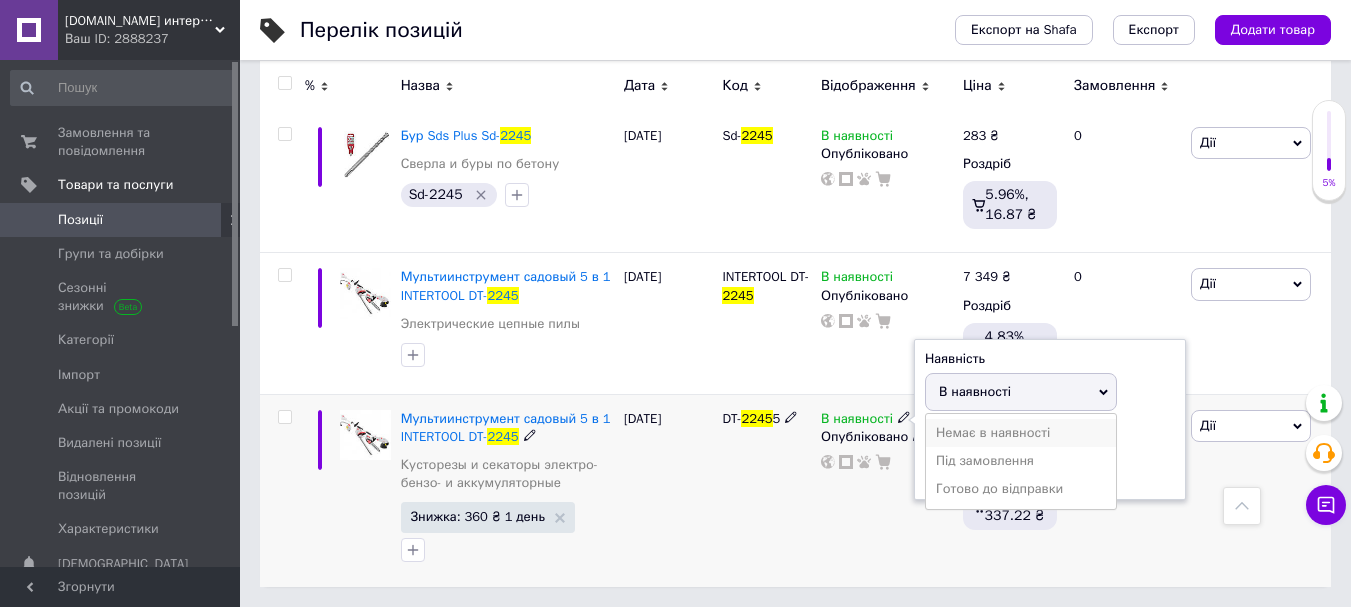 click on "Немає в наявності" at bounding box center [1021, 433] 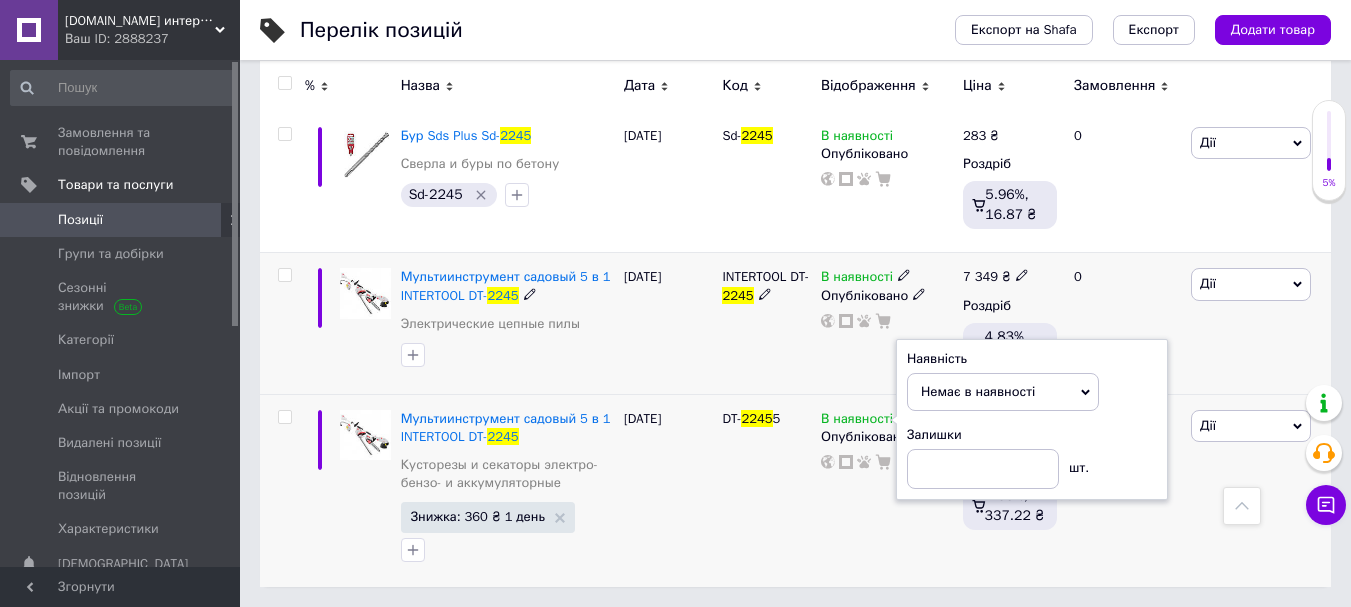 click on "В наявності" at bounding box center [857, 279] 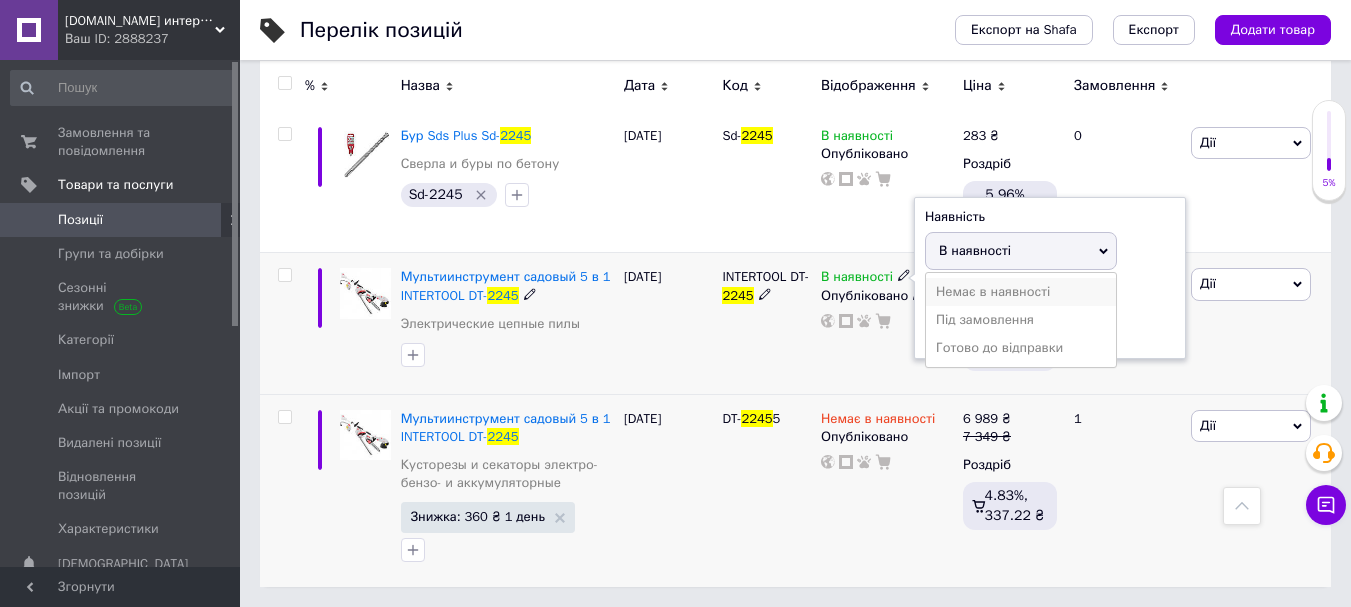 click on "Немає в наявності" at bounding box center [1021, 292] 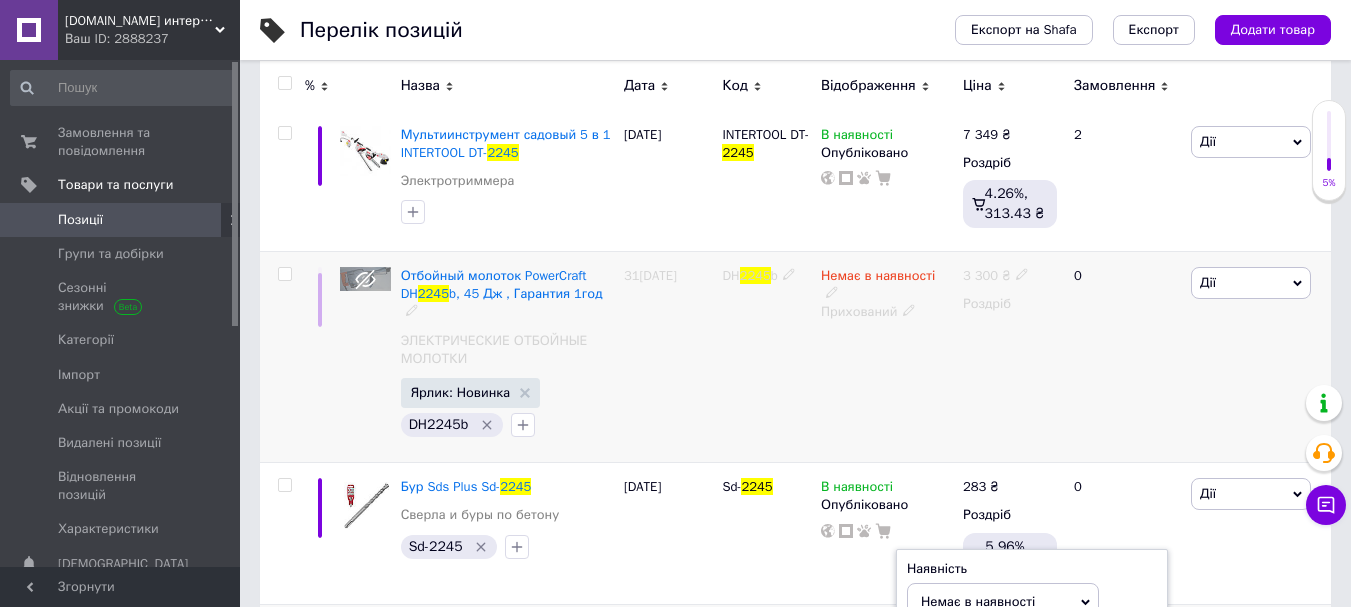 scroll, scrollTop: 154, scrollLeft: 0, axis: vertical 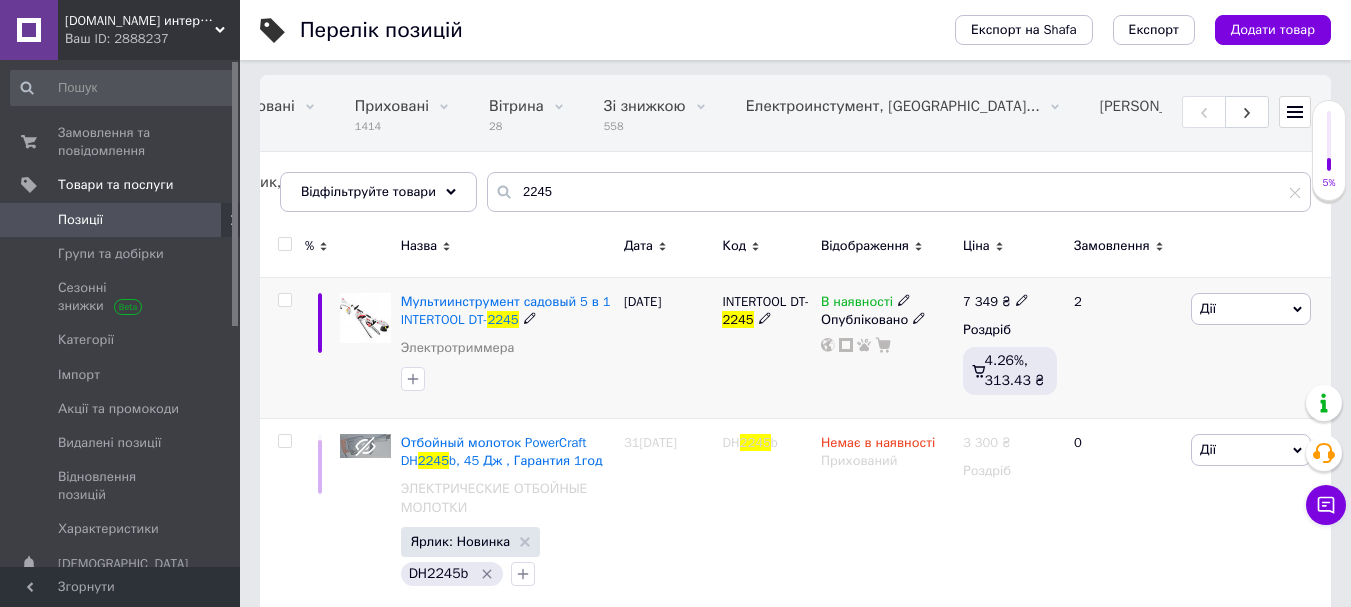 click on "В наявності" at bounding box center (857, 304) 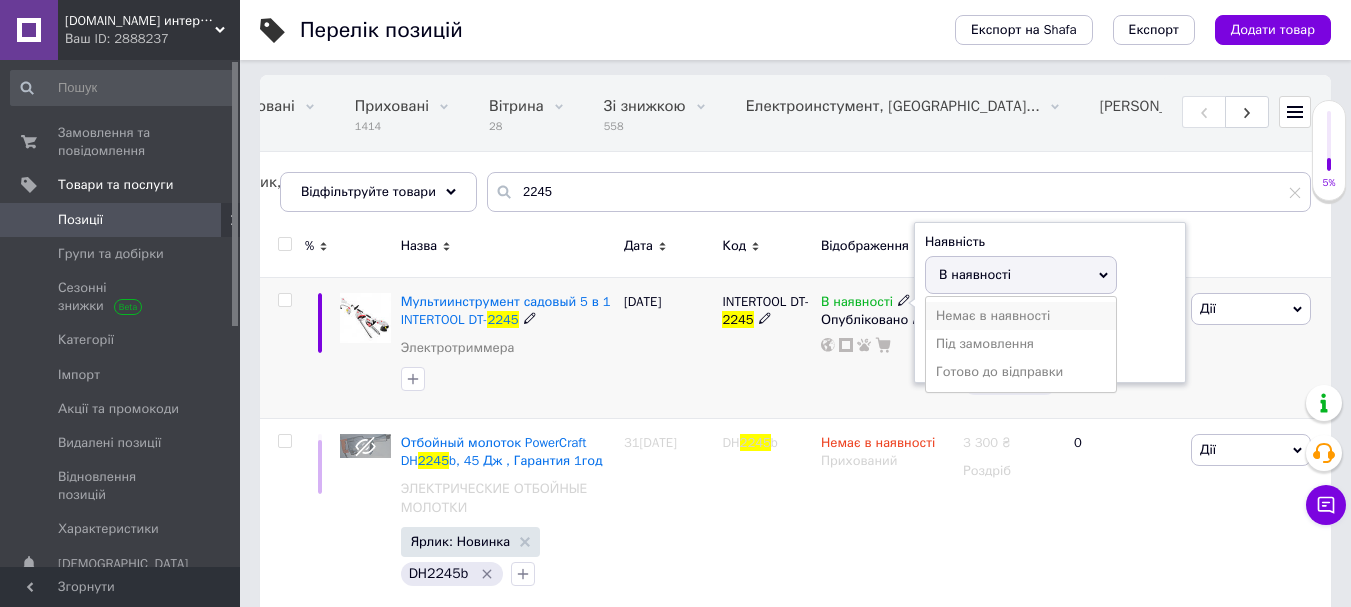 click on "Немає в наявності" at bounding box center (1021, 316) 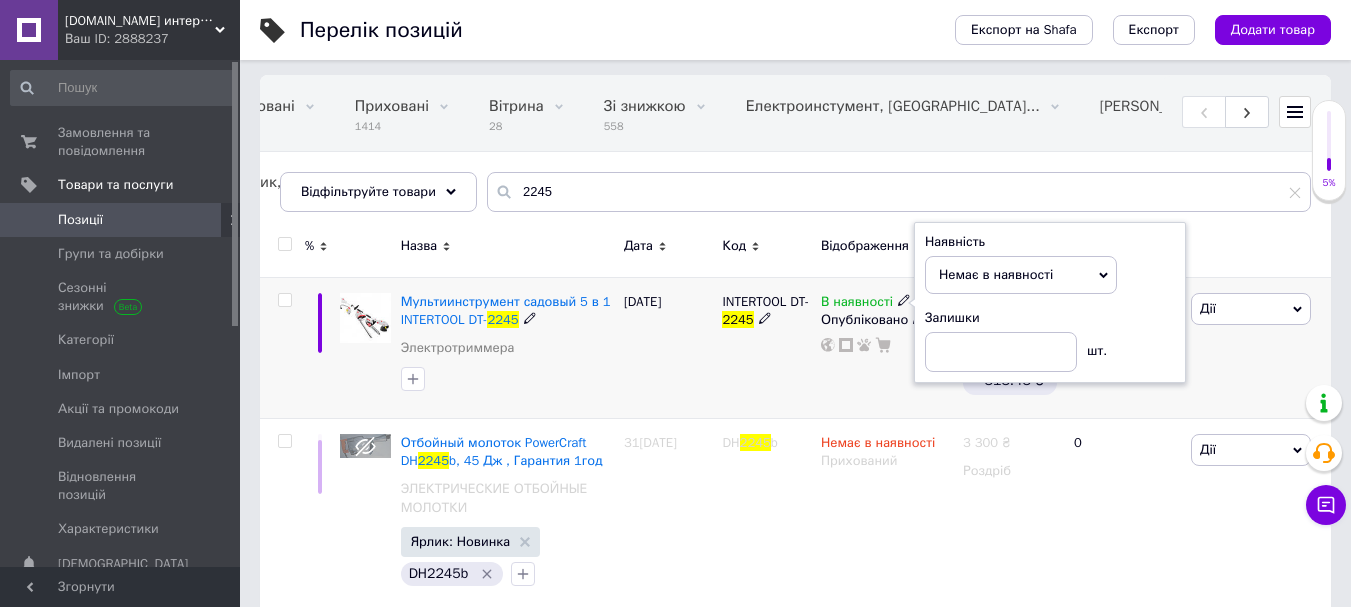 click on "В наявності Наявність Немає в наявності В наявності Під замовлення Готово до відправки Залишки шт. Опубліковано" at bounding box center [887, 347] 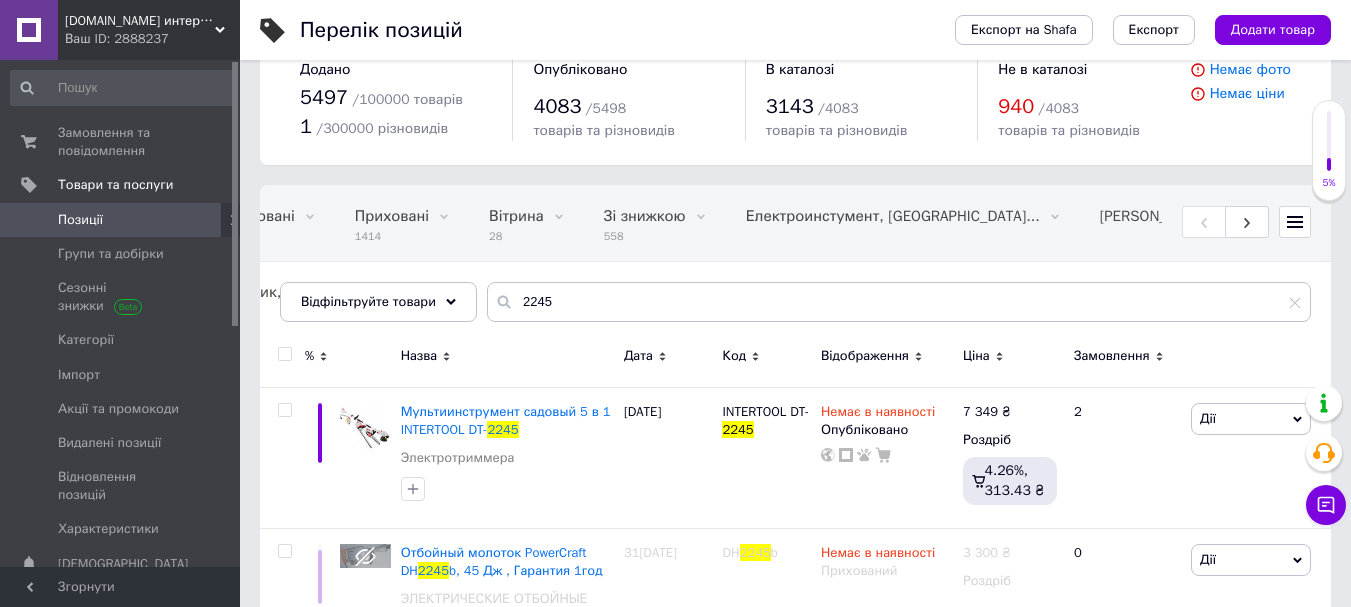 scroll, scrollTop: 0, scrollLeft: 0, axis: both 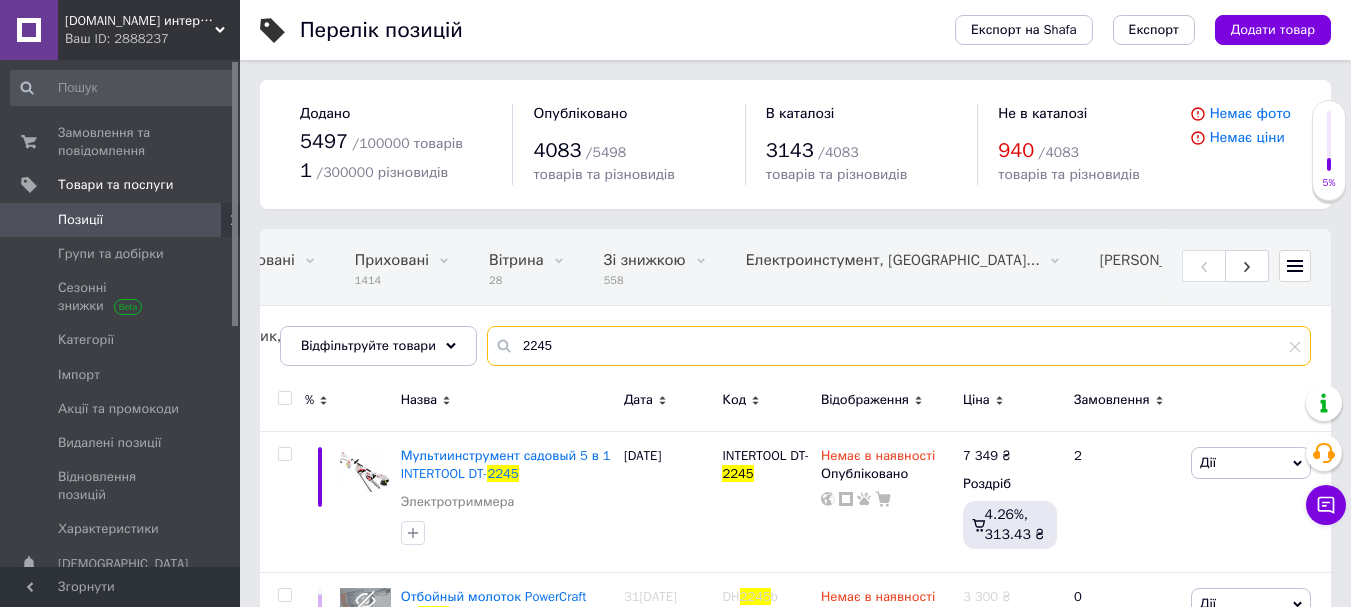 drag, startPoint x: 549, startPoint y: 344, endPoint x: 500, endPoint y: 343, distance: 49.010204 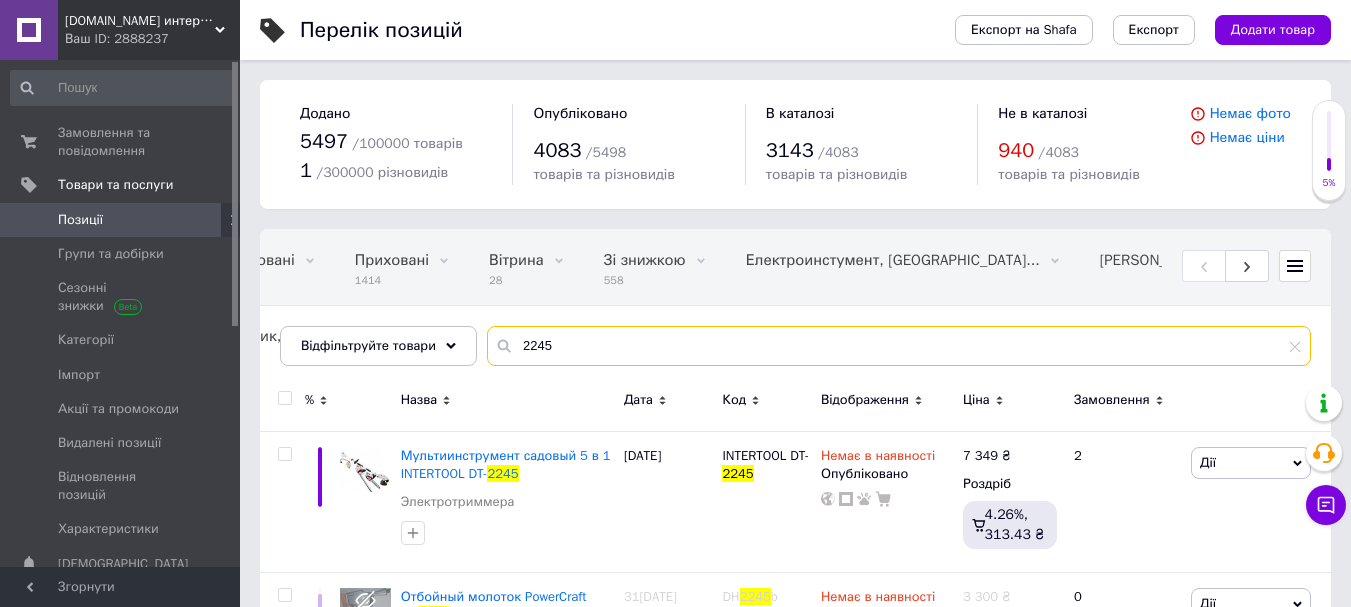 paste on "PSH2500" 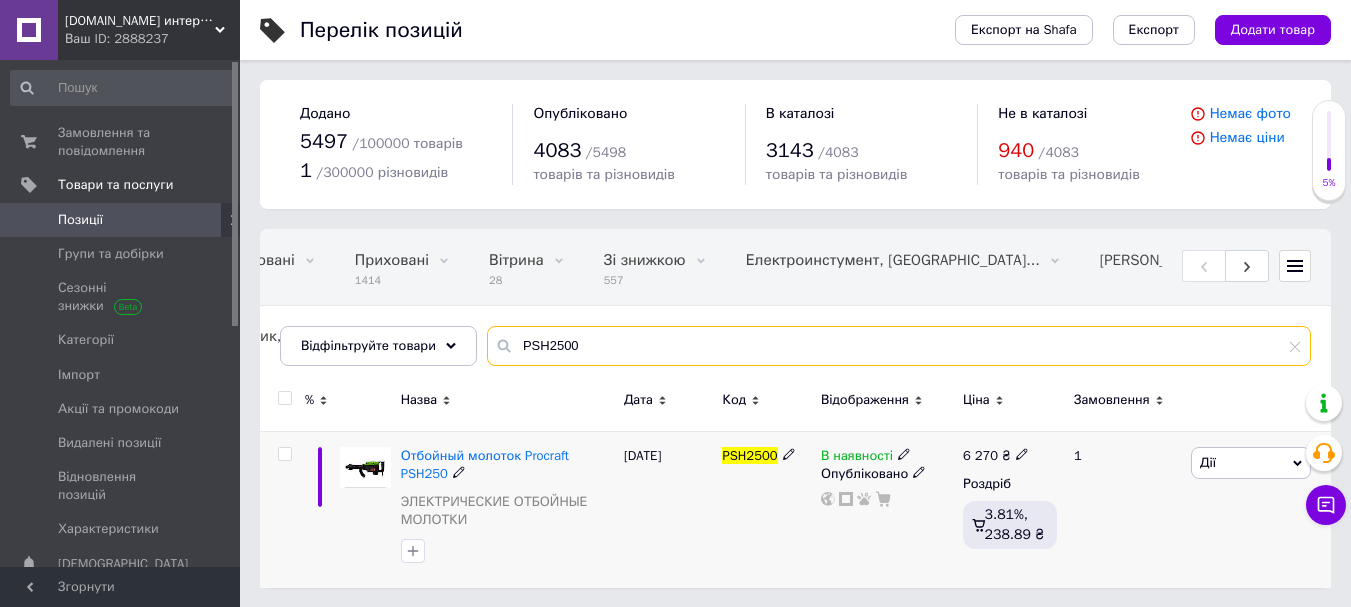 type on "PSH2500" 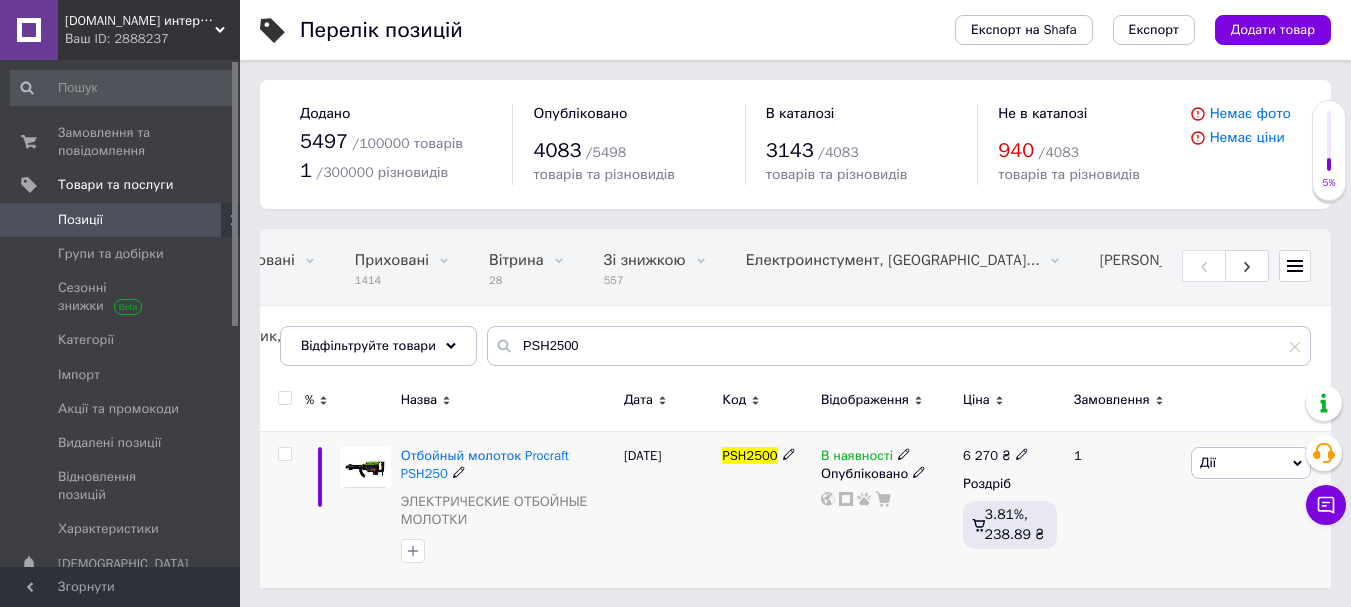 click on "В наявності" at bounding box center [857, 458] 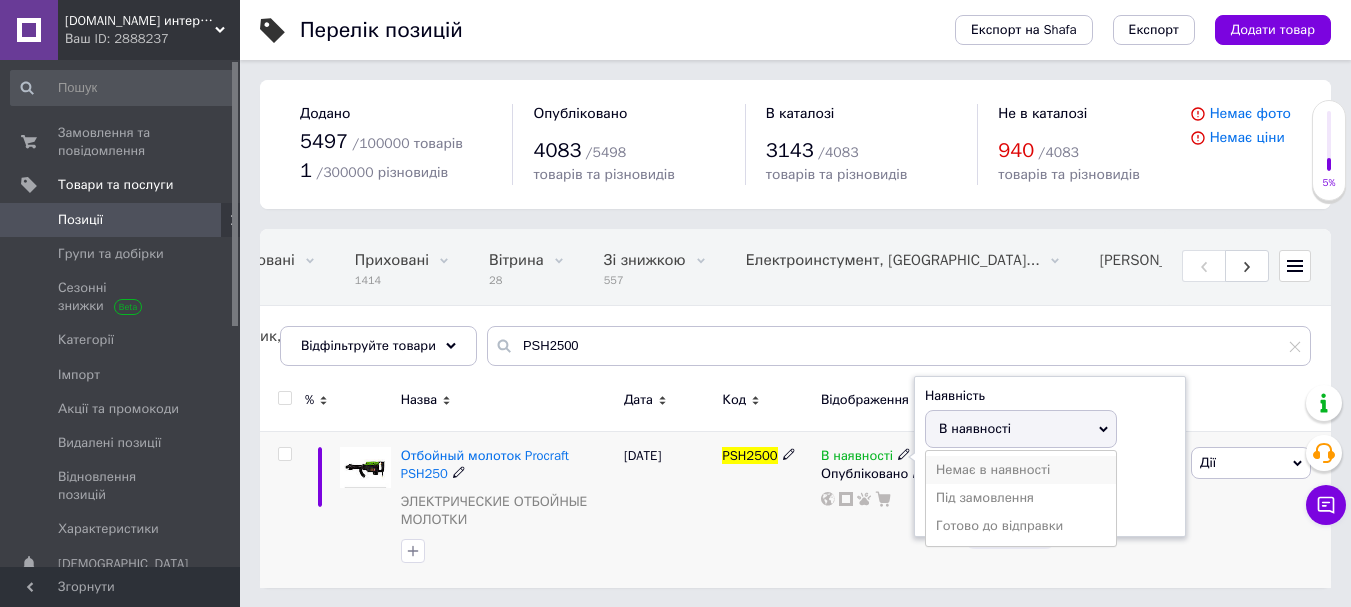 click on "Немає в наявності" at bounding box center [1021, 470] 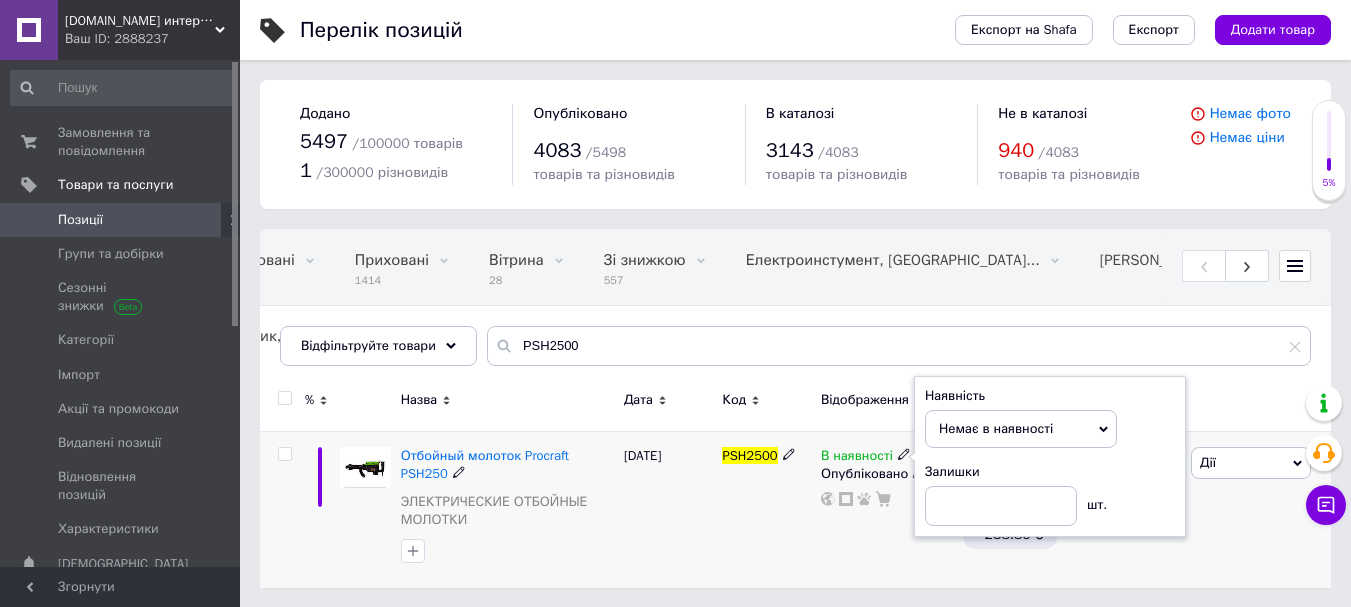 click on "PSH2500" at bounding box center [766, 509] 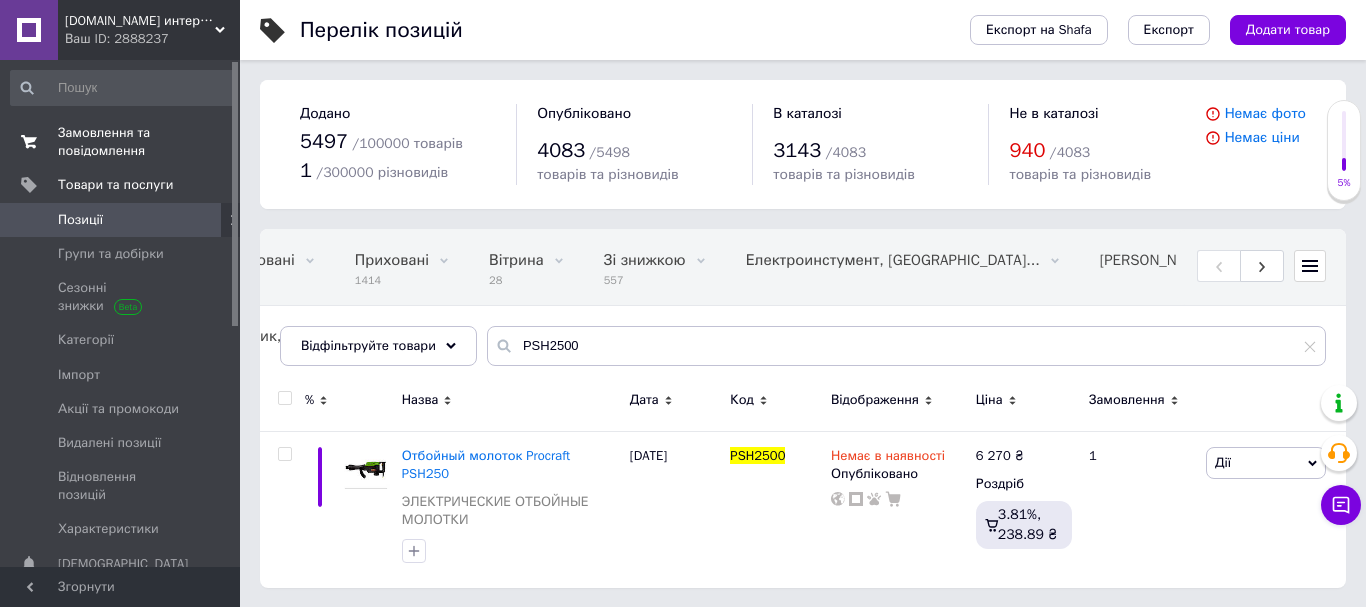 click on "Замовлення та повідомлення" at bounding box center (121, 142) 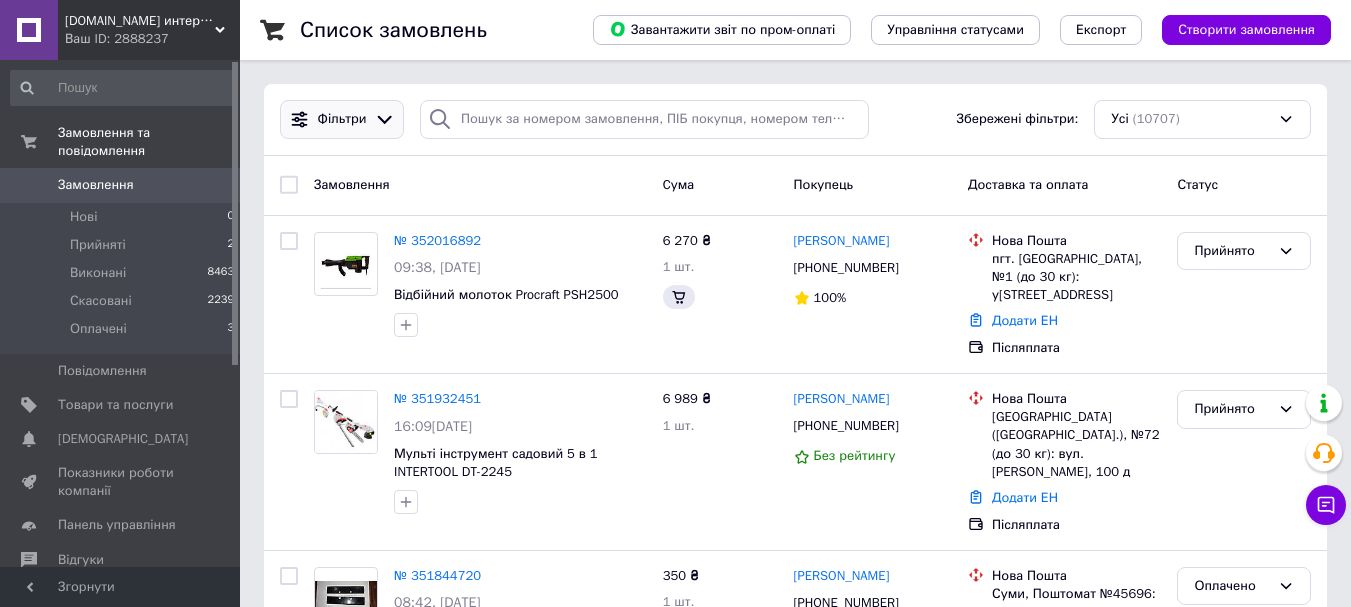 click on "Фільтри" at bounding box center (342, 119) 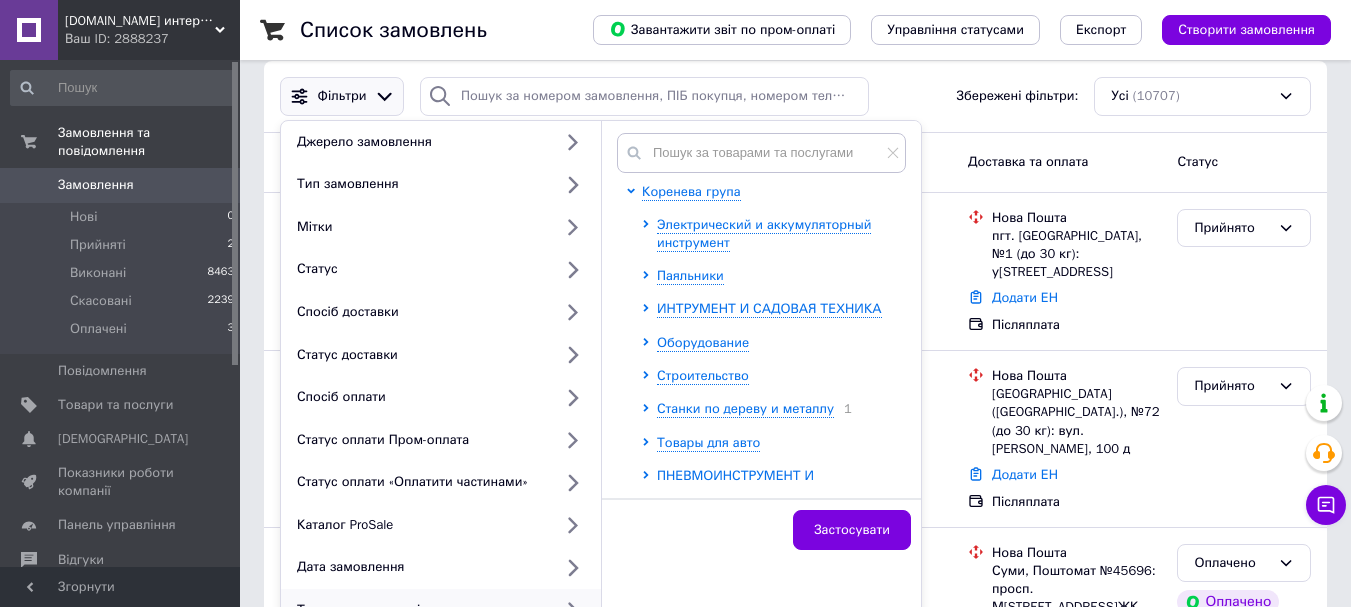 scroll, scrollTop: 0, scrollLeft: 0, axis: both 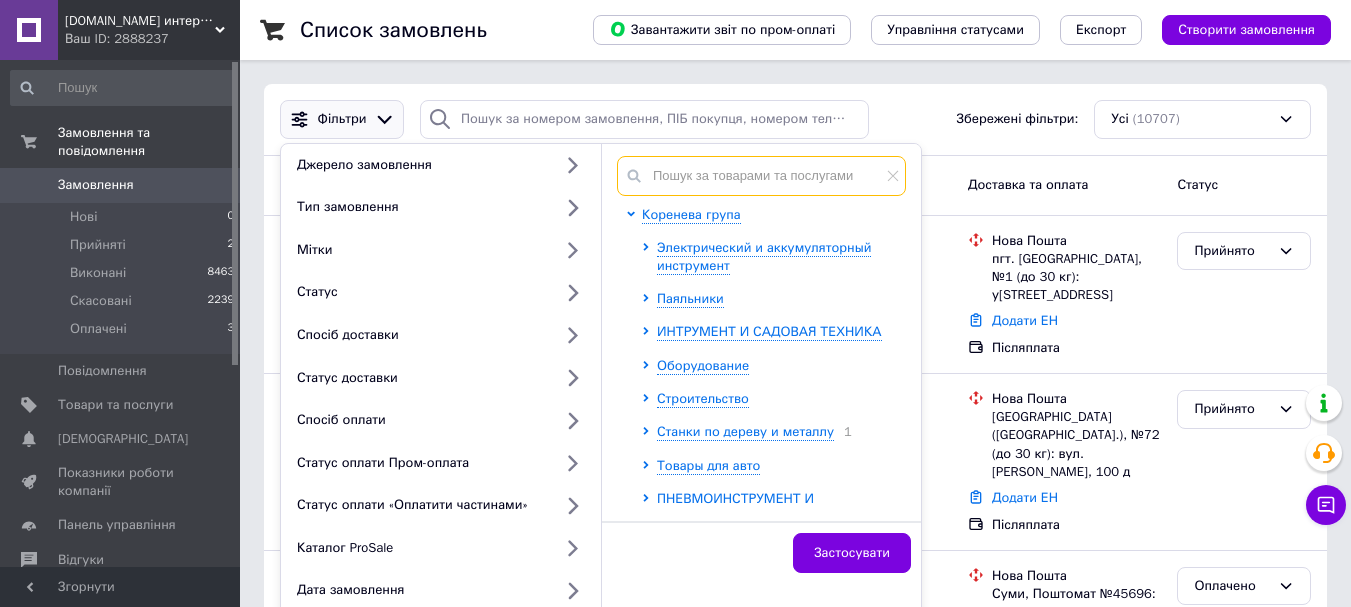 click at bounding box center (761, 176) 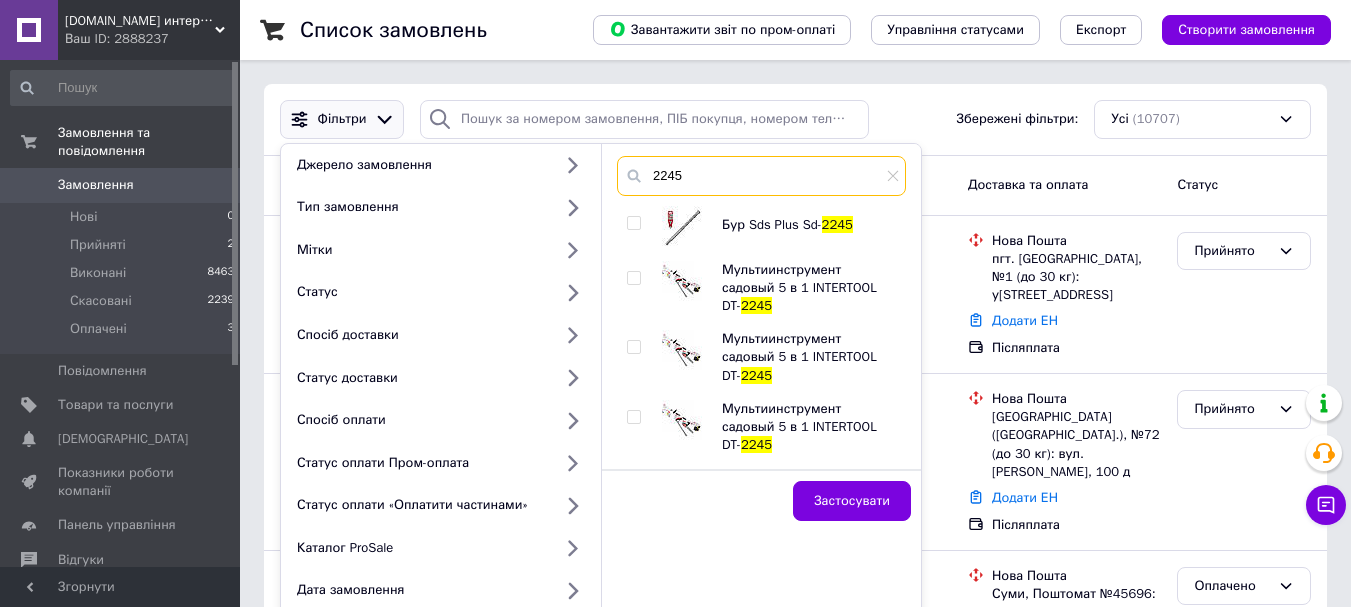 type on "2245" 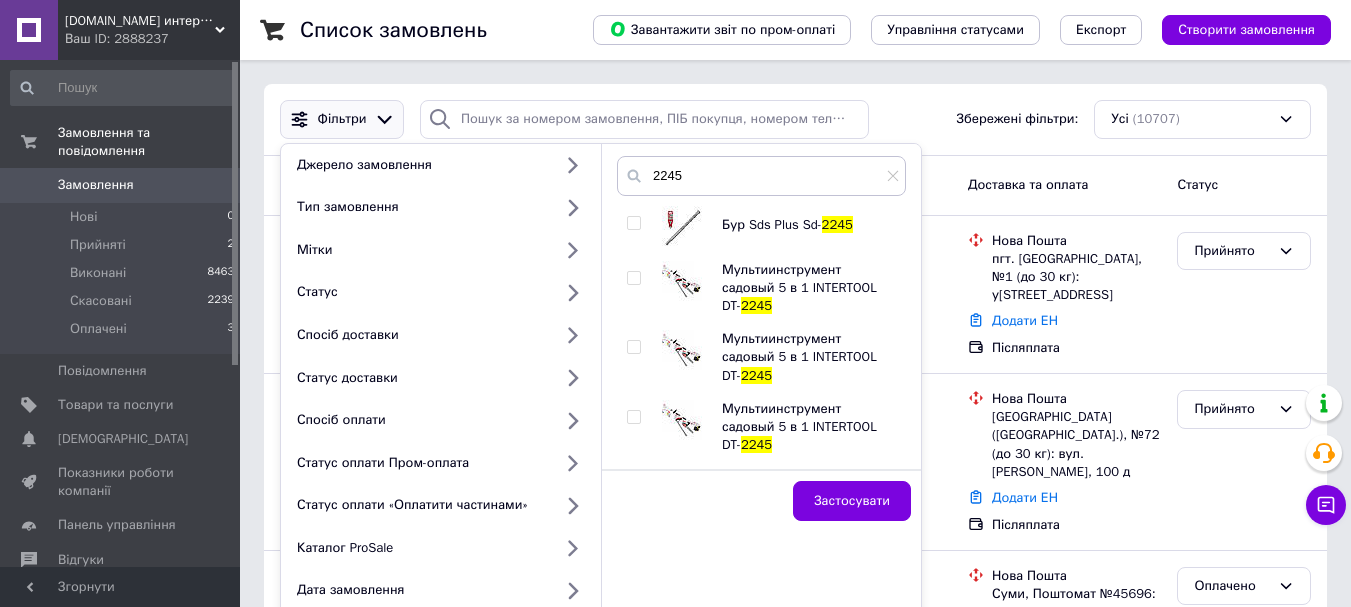 click at bounding box center [633, 278] 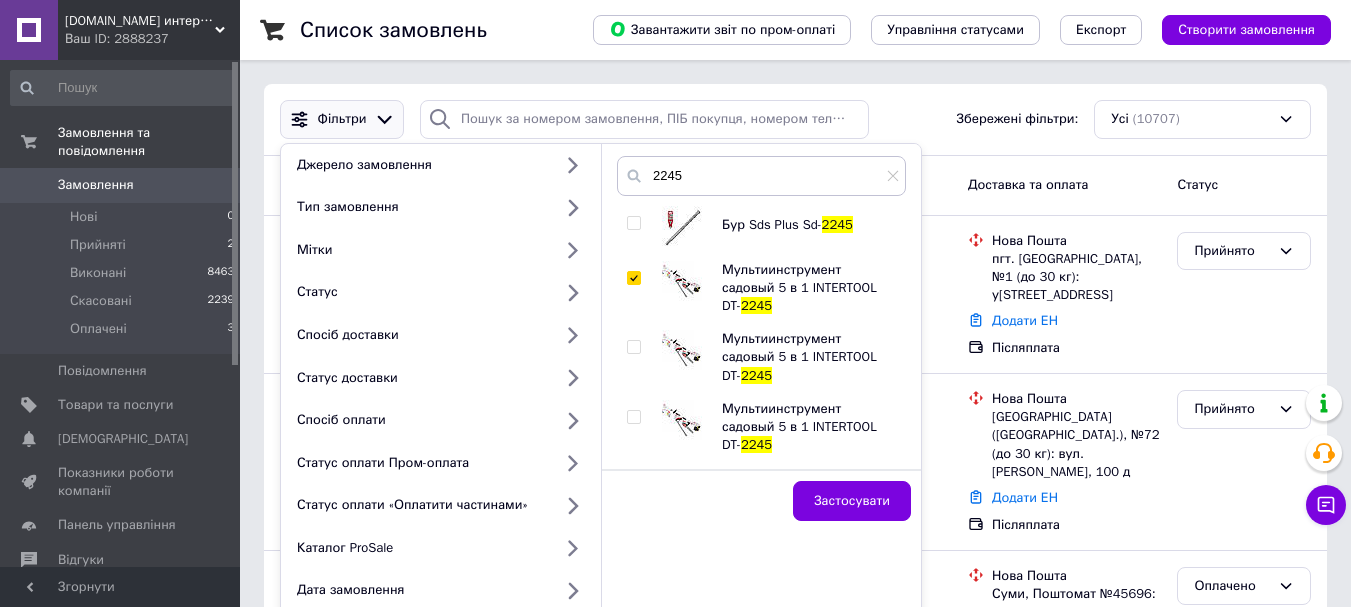 checkbox on "true" 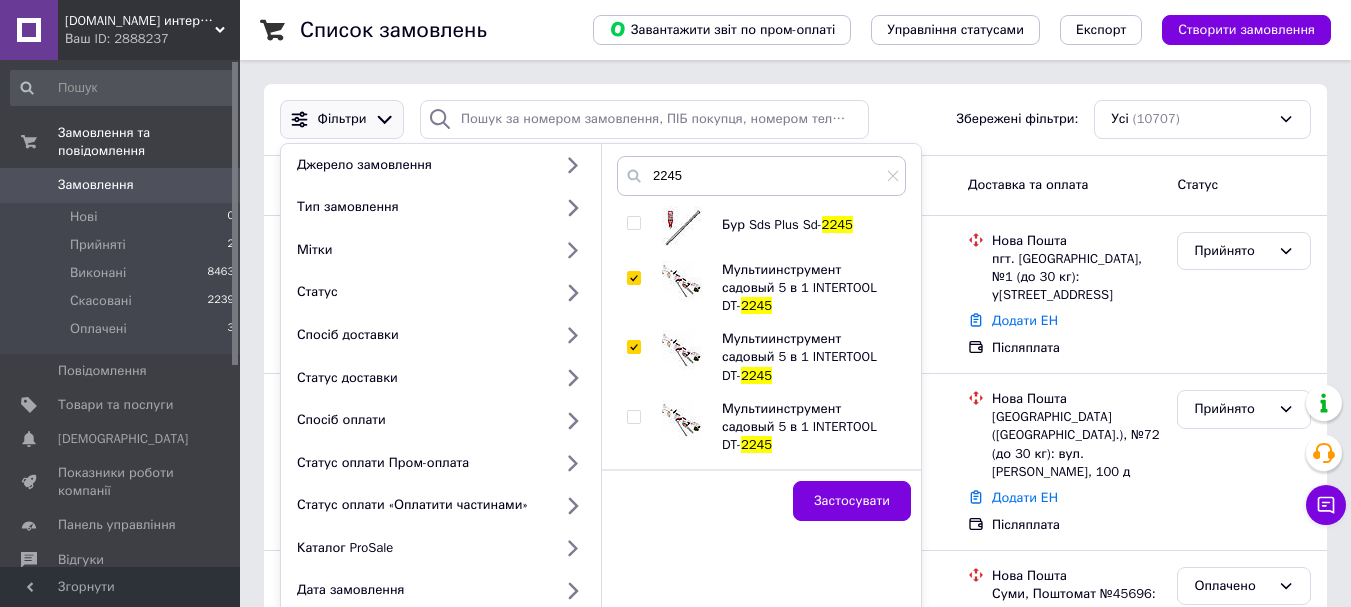 checkbox on "true" 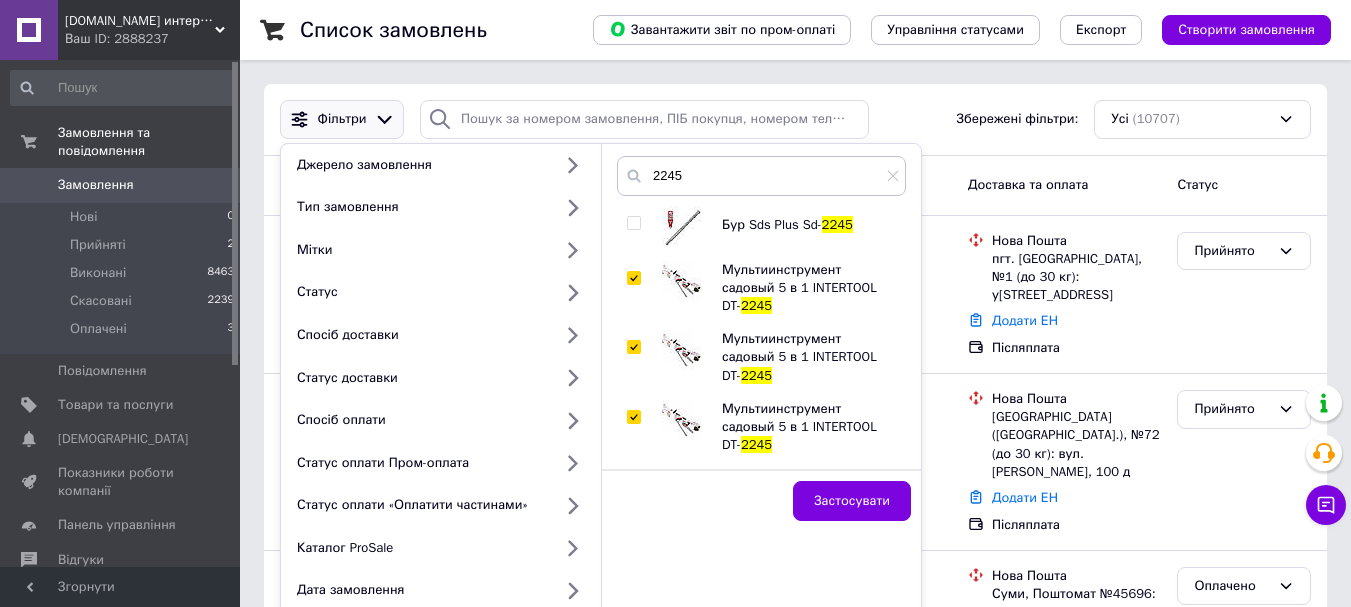 checkbox on "true" 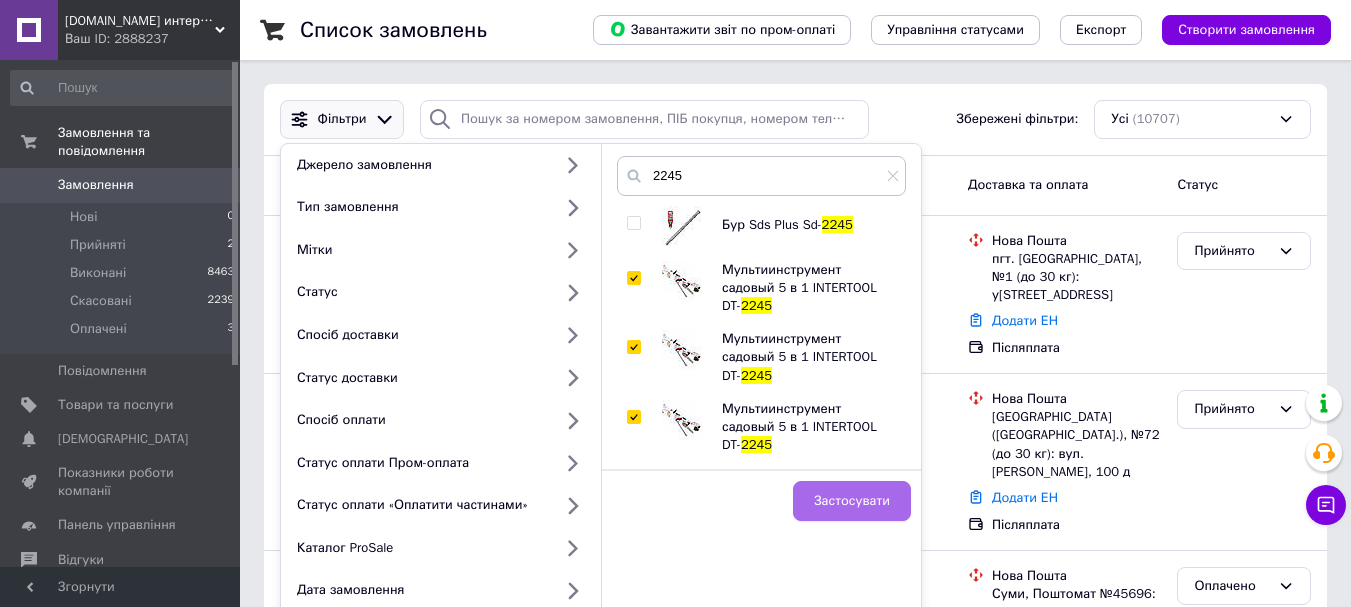 click on "Застосувати" at bounding box center [852, 501] 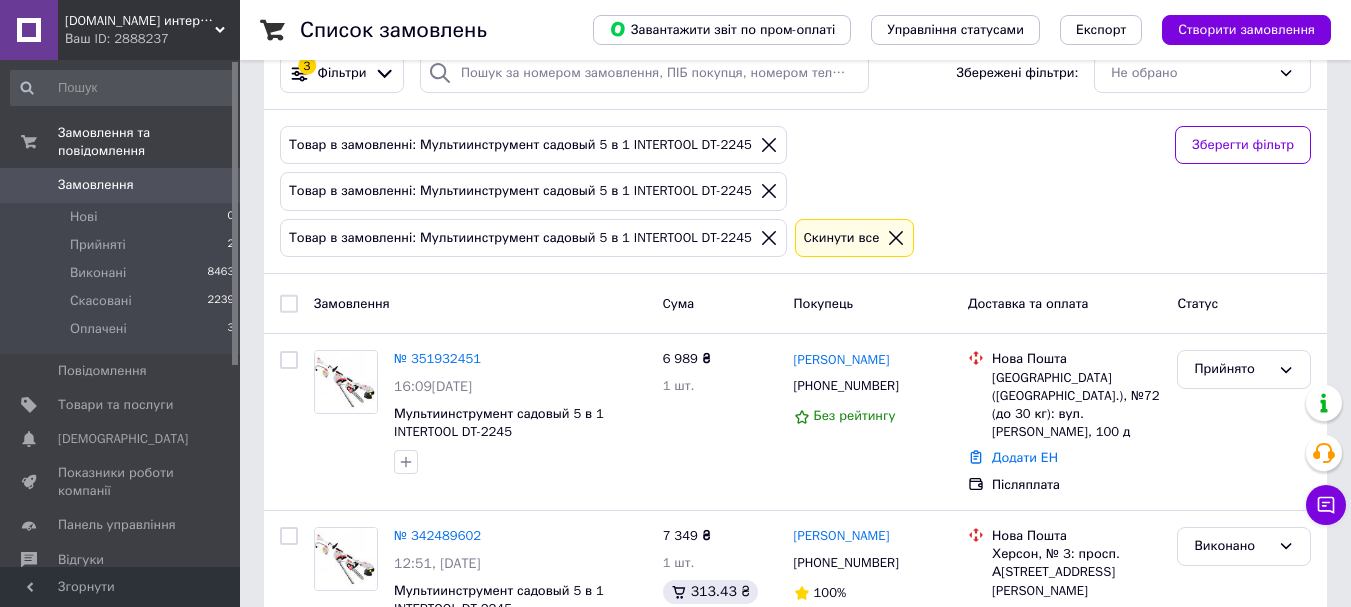 scroll, scrollTop: 0, scrollLeft: 0, axis: both 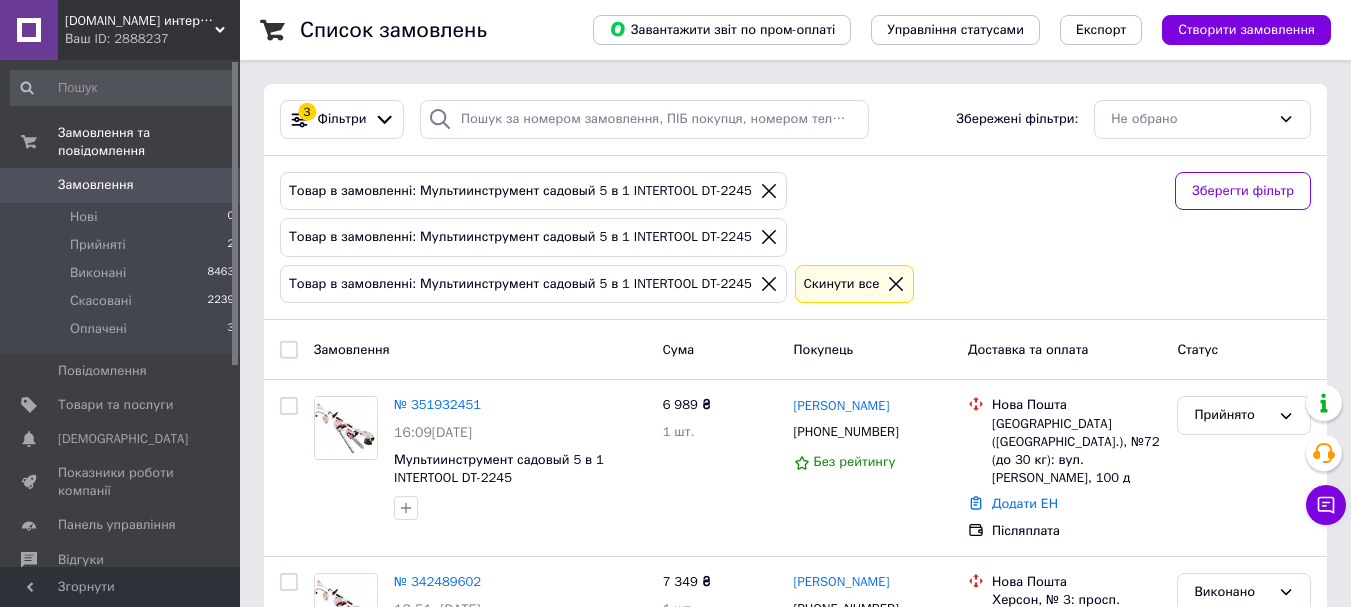 click on "Замовлення" at bounding box center (96, 185) 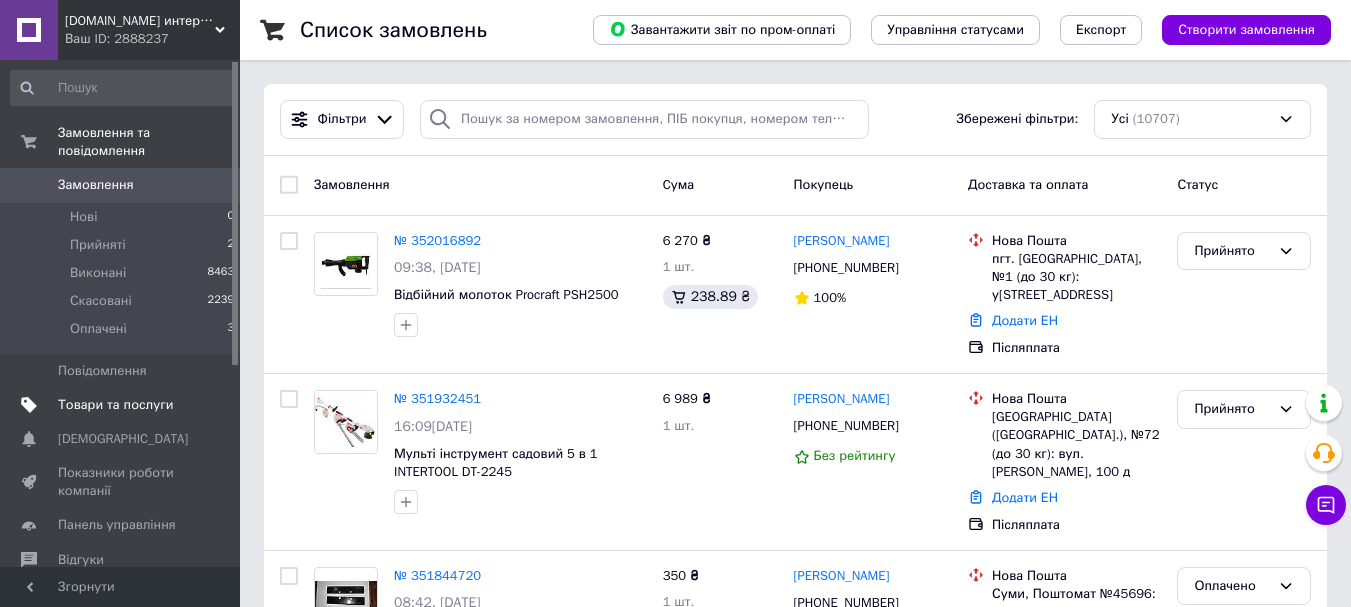 click on "Товари та послуги" at bounding box center [115, 405] 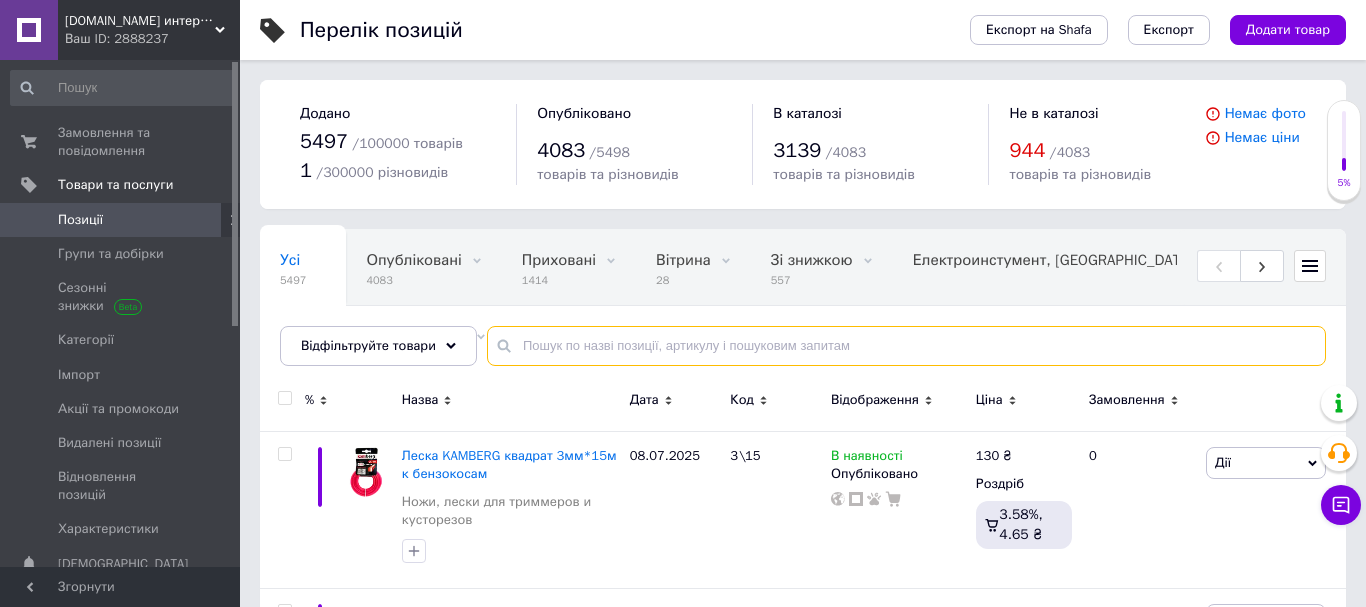 click at bounding box center (906, 346) 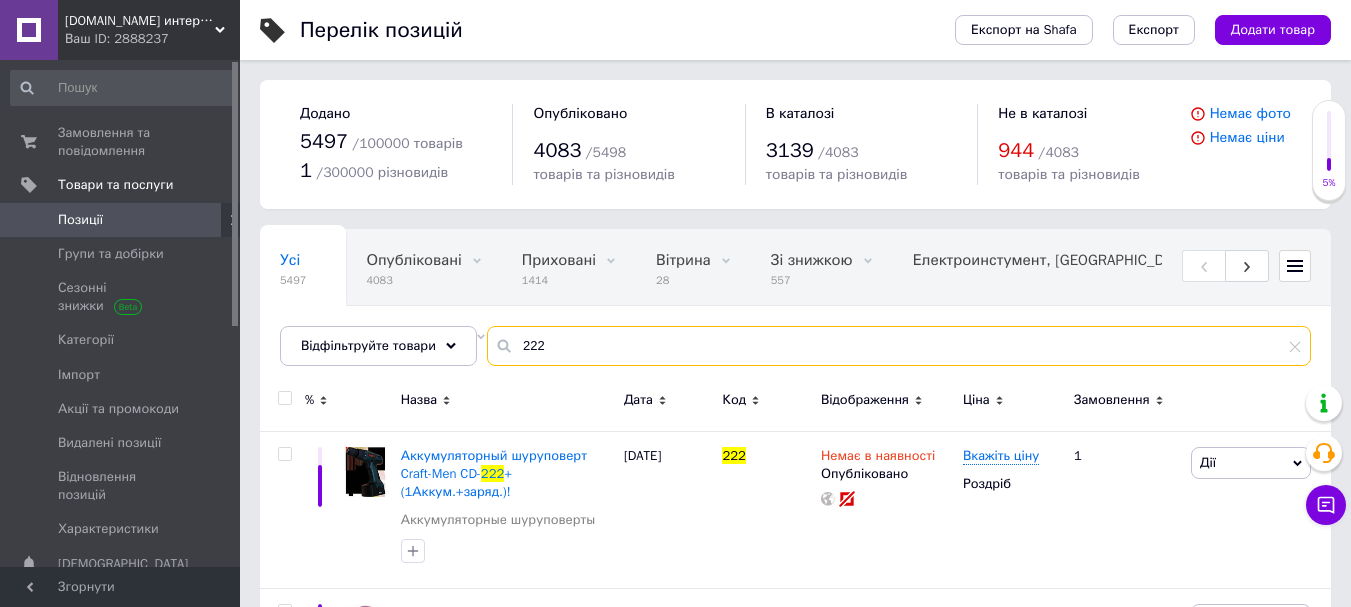 type on "222" 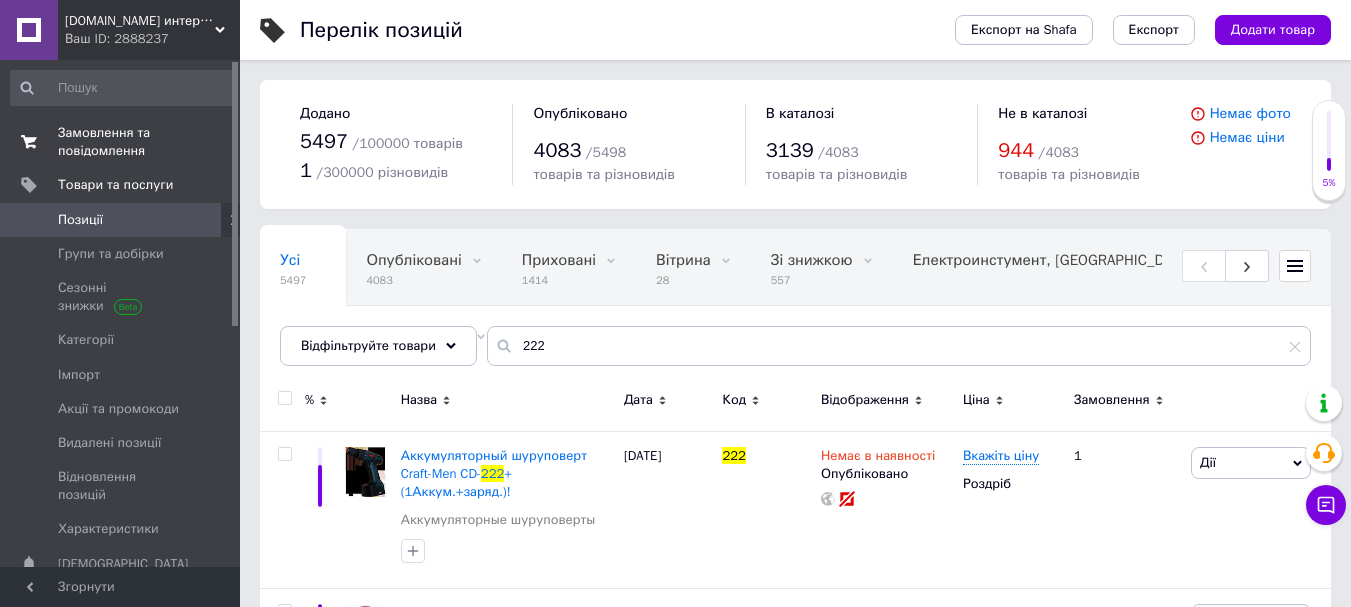 click on "Замовлення та повідомлення" at bounding box center (121, 142) 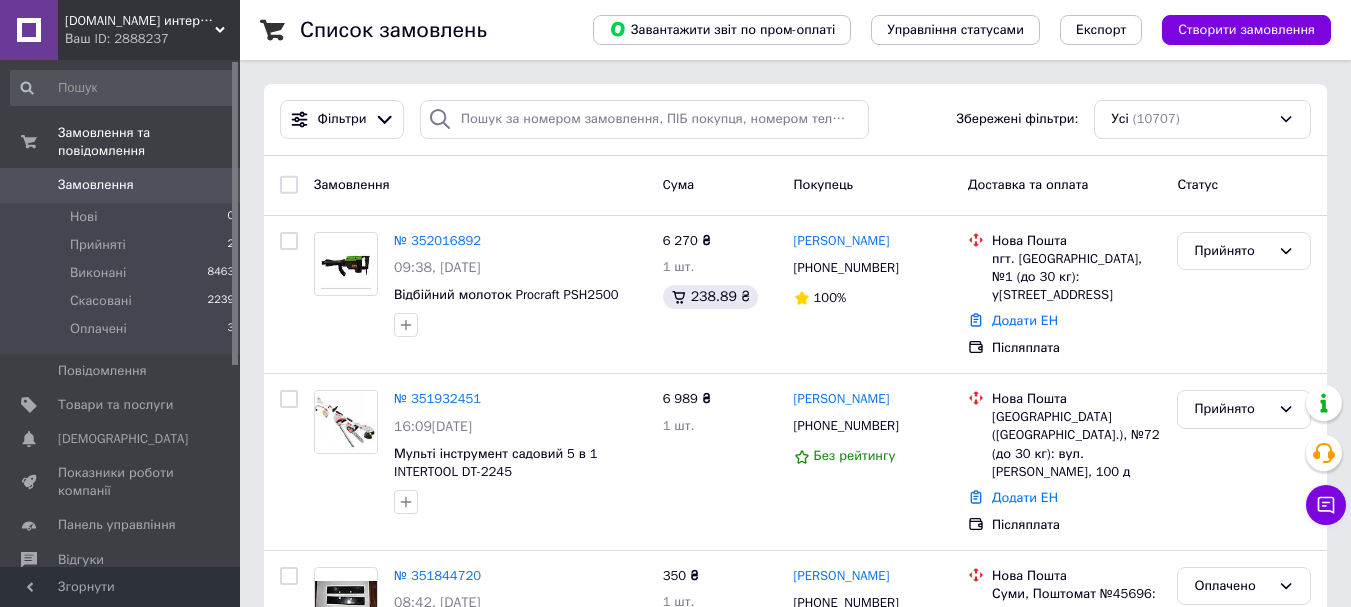 click on "Замовлення" at bounding box center (96, 185) 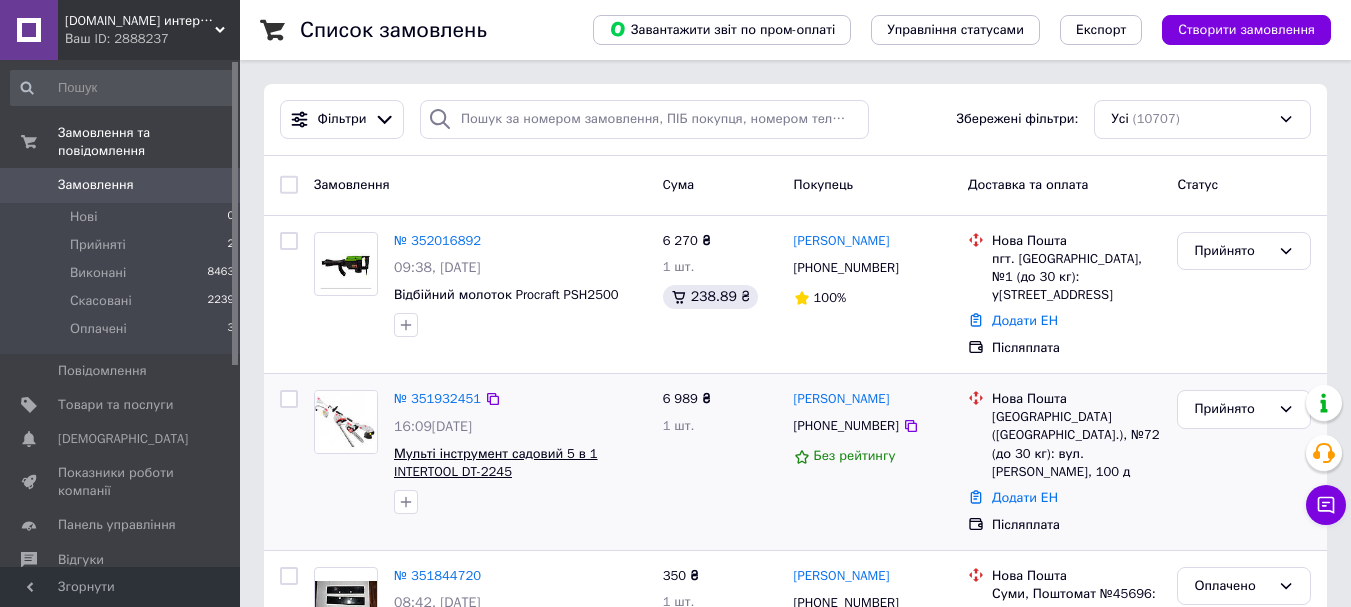 scroll, scrollTop: 333, scrollLeft: 0, axis: vertical 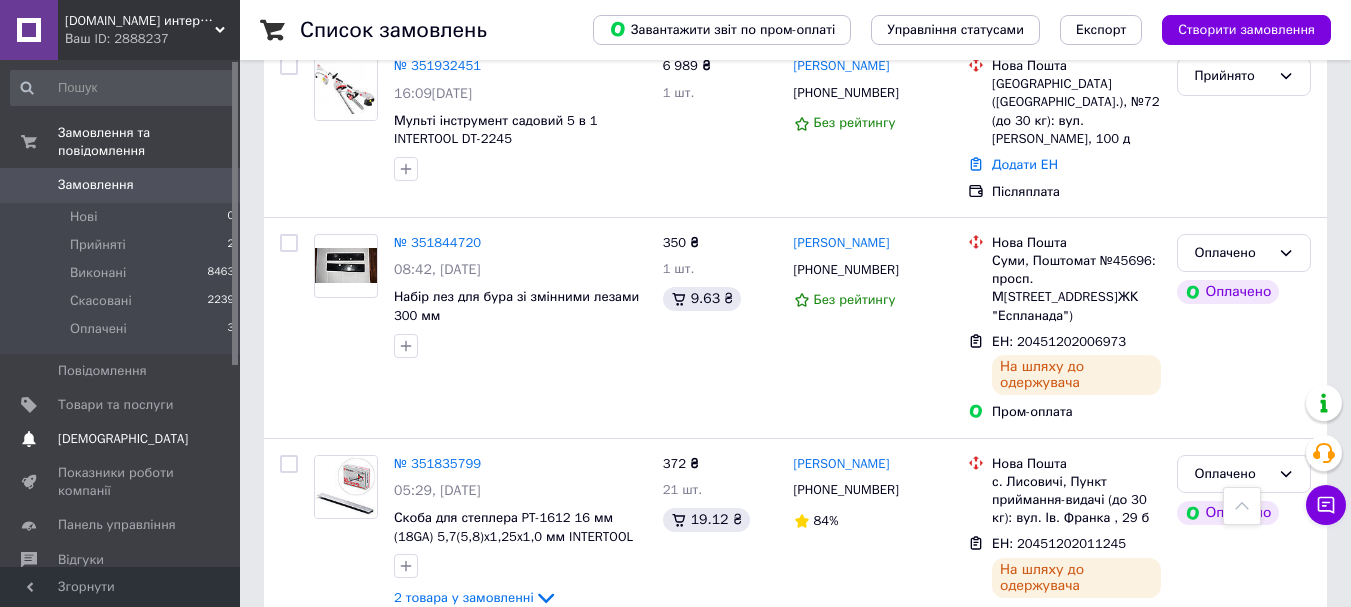 click on "[DEMOGRAPHIC_DATA]" at bounding box center [123, 439] 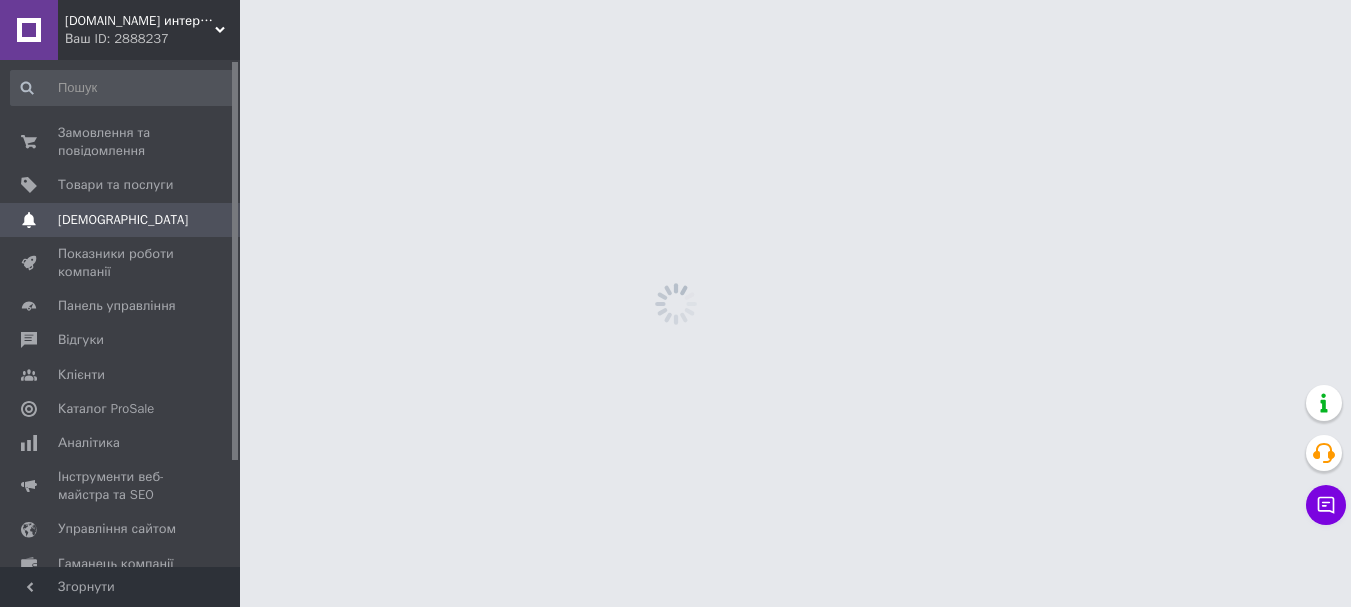 scroll, scrollTop: 0, scrollLeft: 0, axis: both 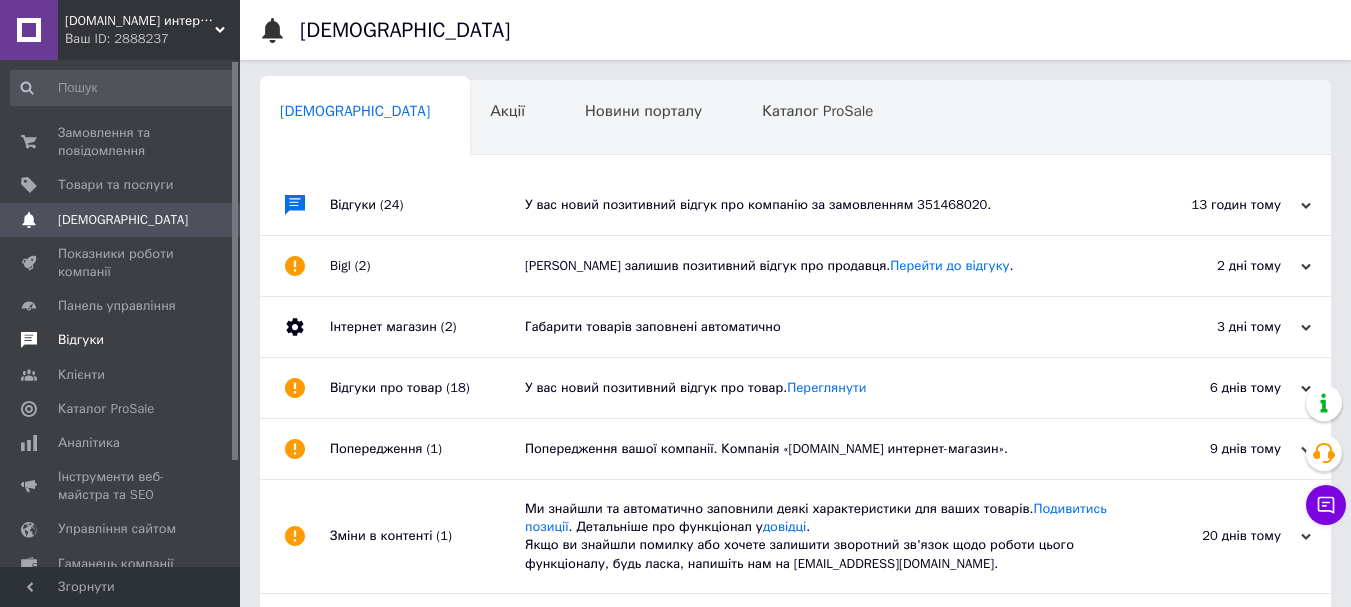 click on "Відгуки" at bounding box center (81, 340) 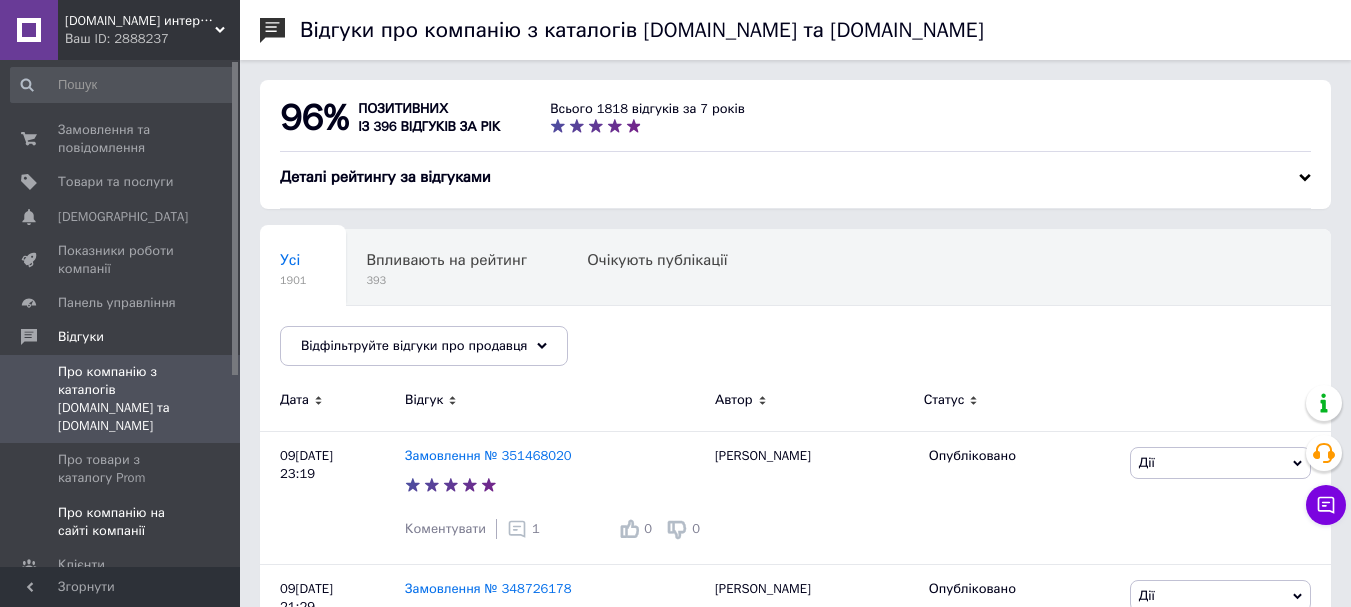 scroll, scrollTop: 0, scrollLeft: 0, axis: both 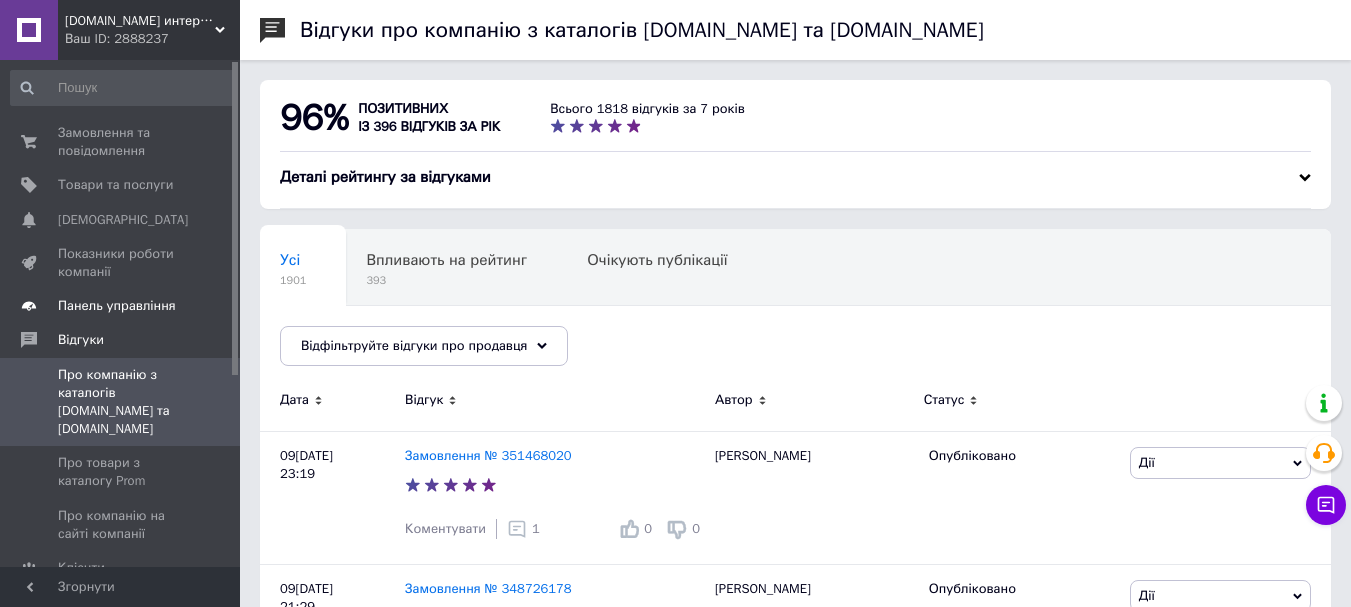 click on "Панель управління" at bounding box center [117, 306] 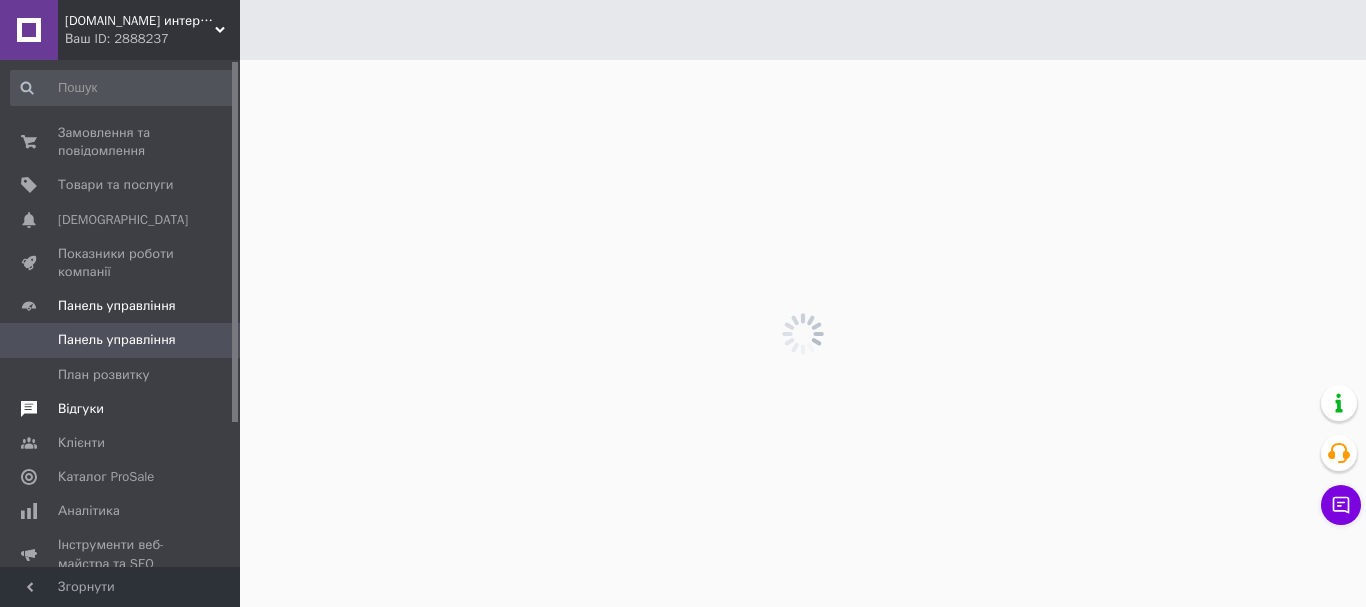 click at bounding box center (29, 409) 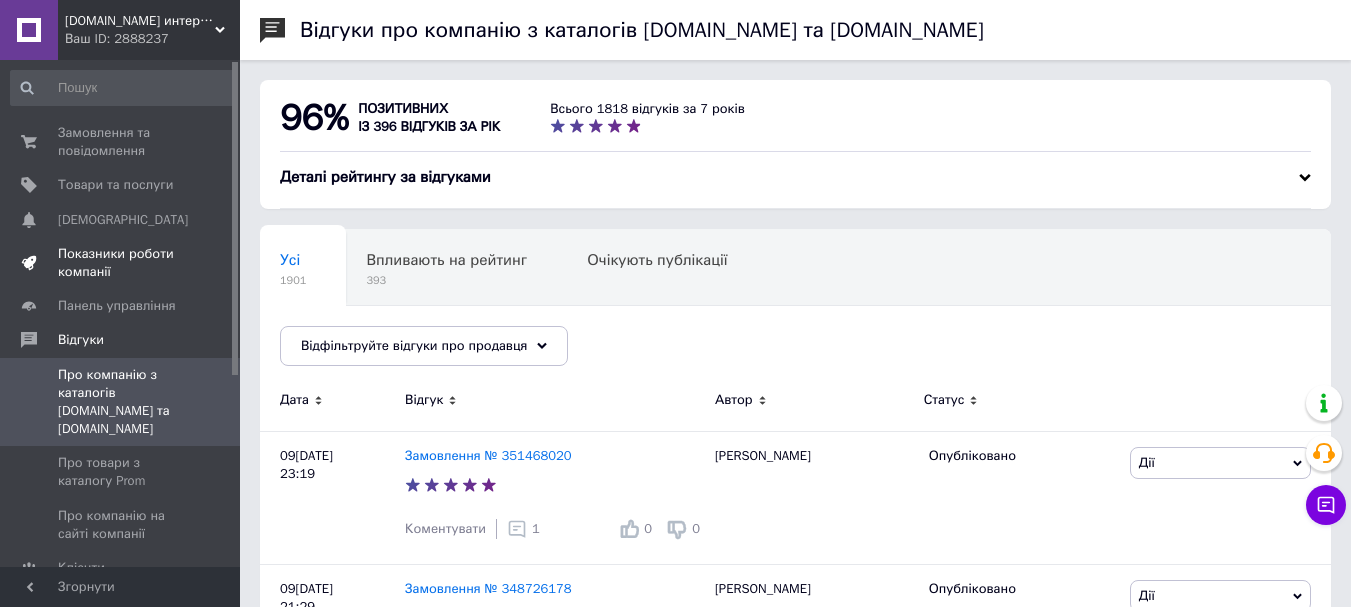 click on "Показники роботи компанії" at bounding box center (121, 263) 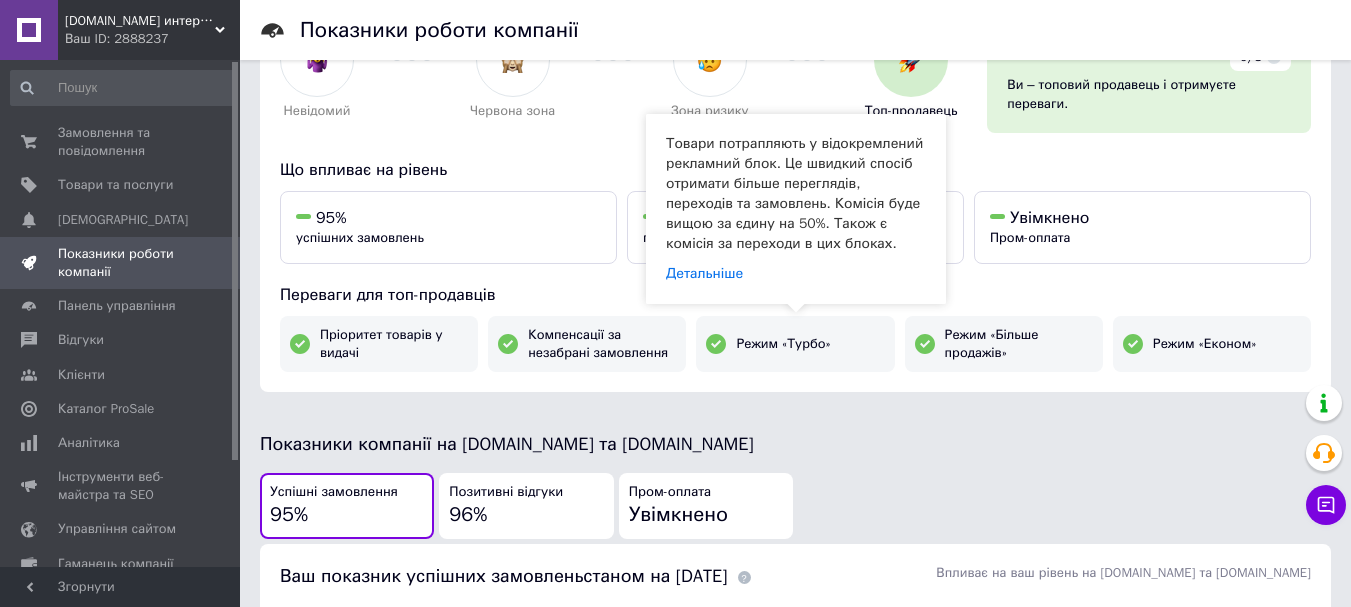 scroll, scrollTop: 167, scrollLeft: 0, axis: vertical 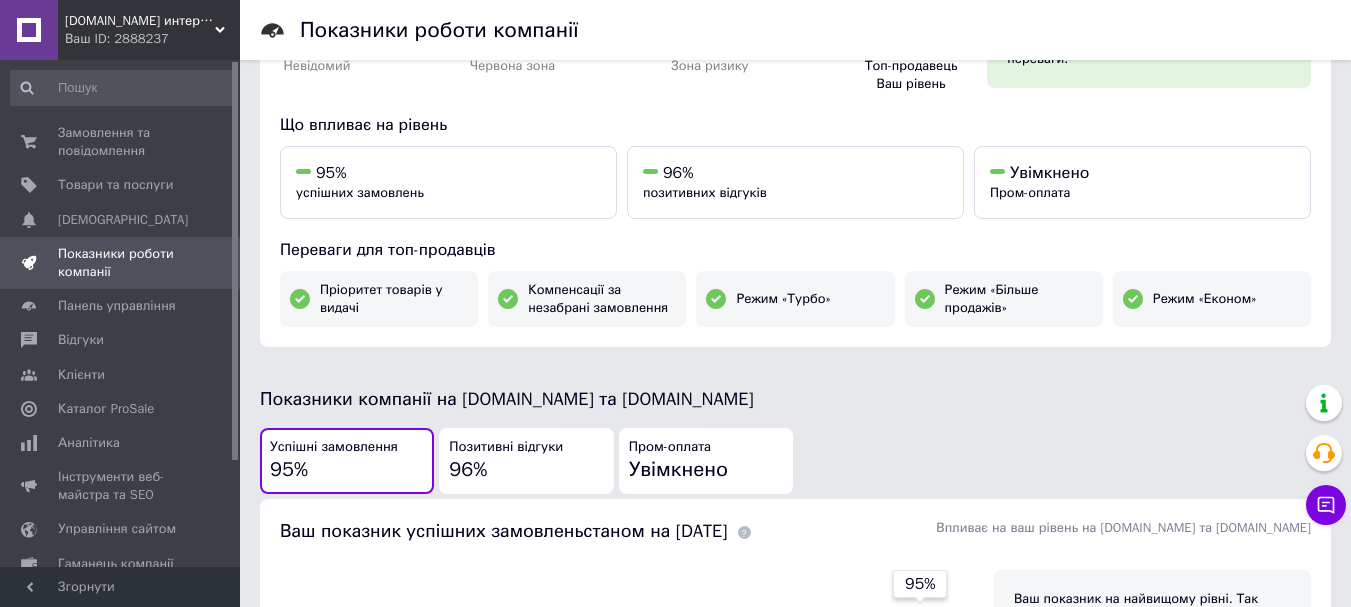 click on "Позитивні відгуки" at bounding box center [506, 447] 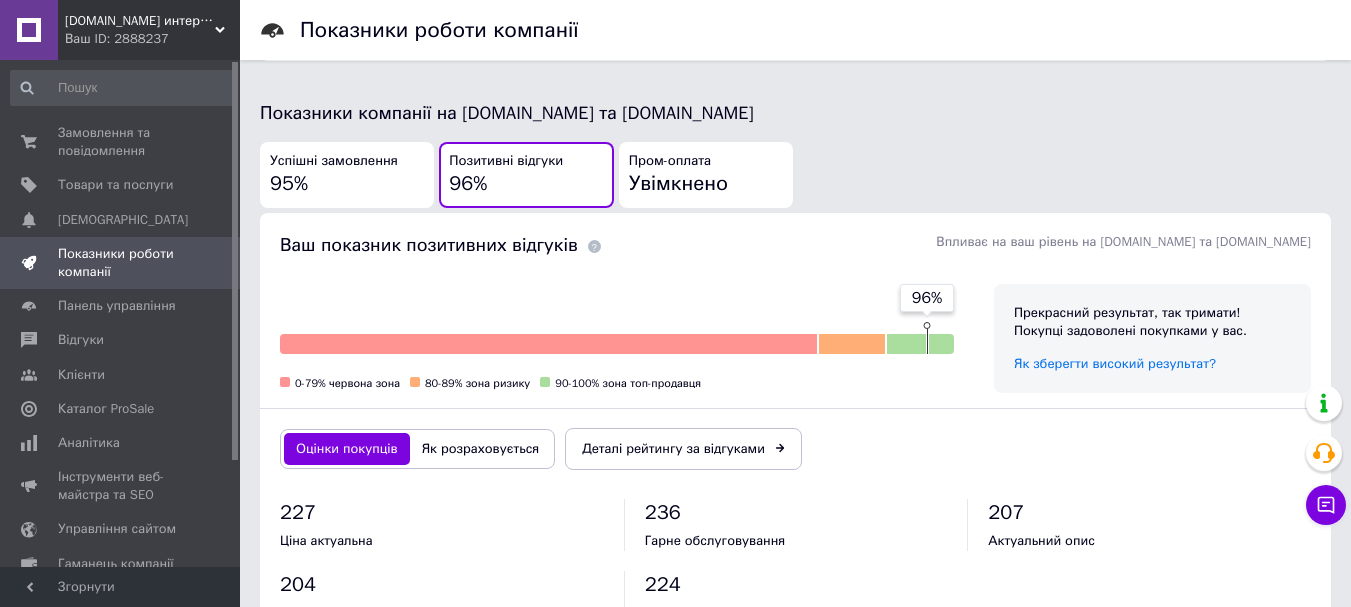 scroll, scrollTop: 500, scrollLeft: 0, axis: vertical 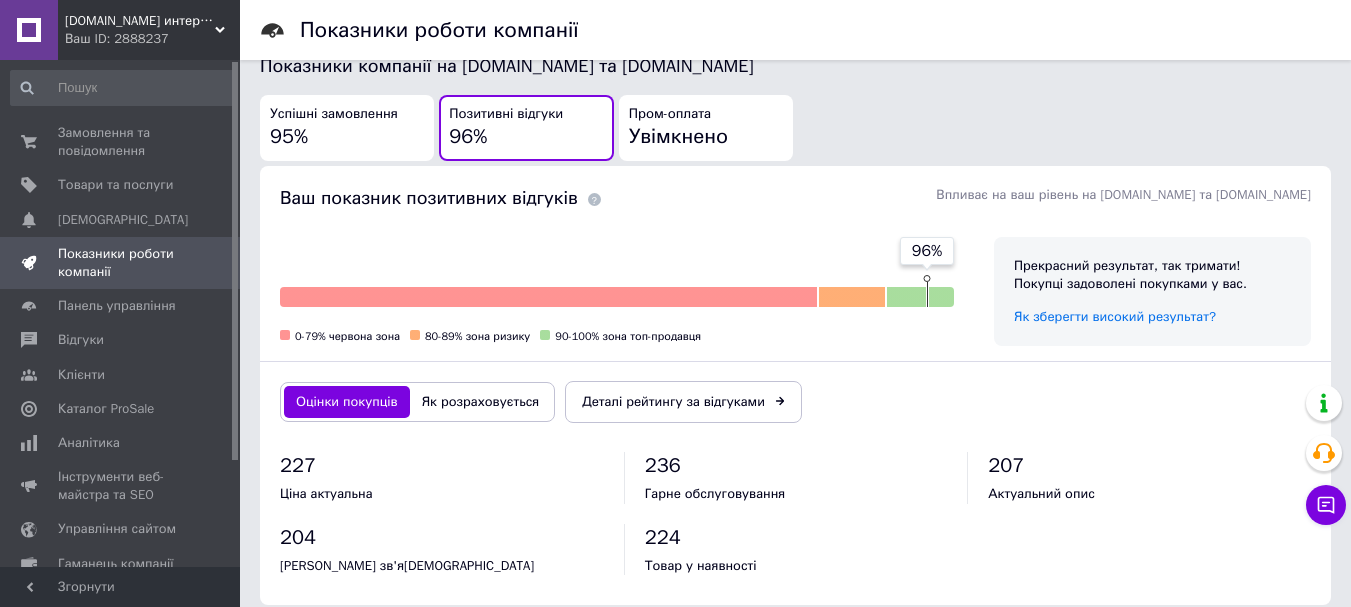 click on "Як розраховується" at bounding box center (481, 402) 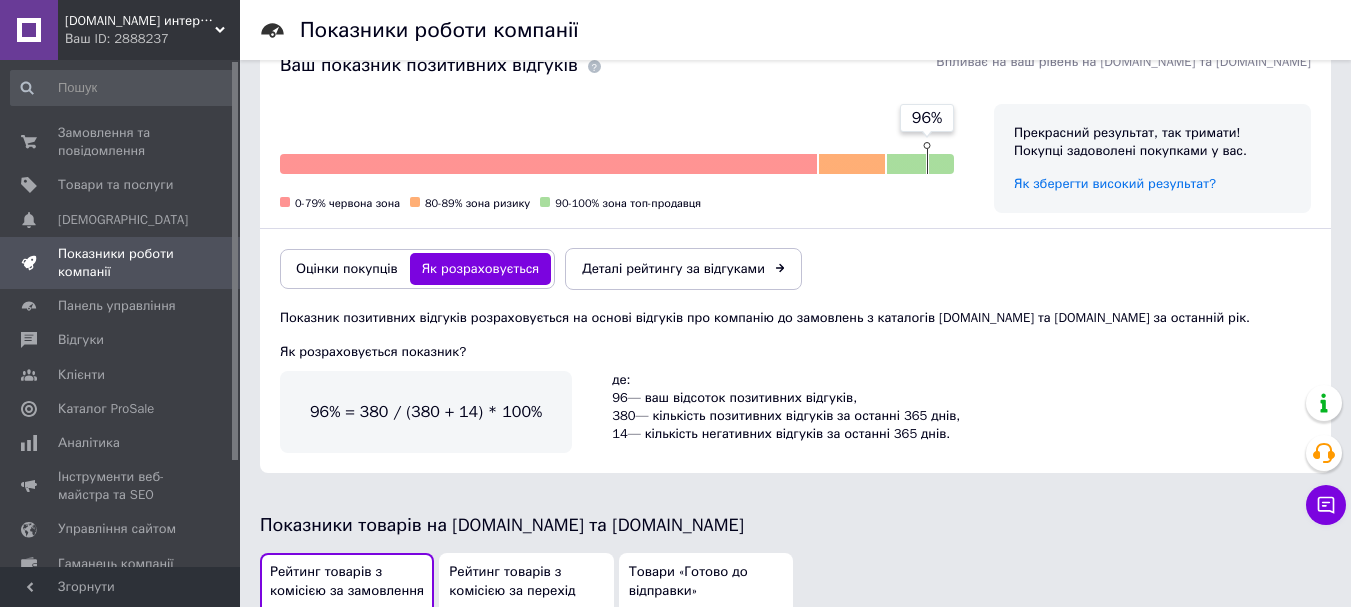 scroll, scrollTop: 667, scrollLeft: 0, axis: vertical 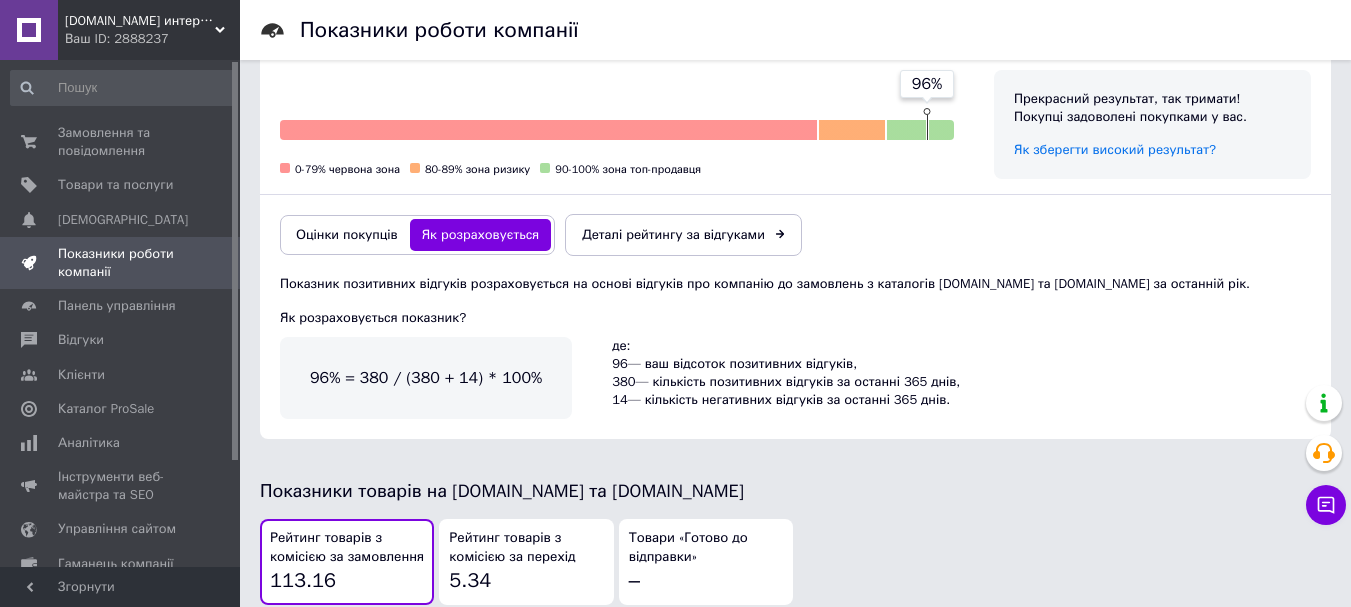 click on "Рейтинг товарів з комісією за перехід" at bounding box center (526, 547) 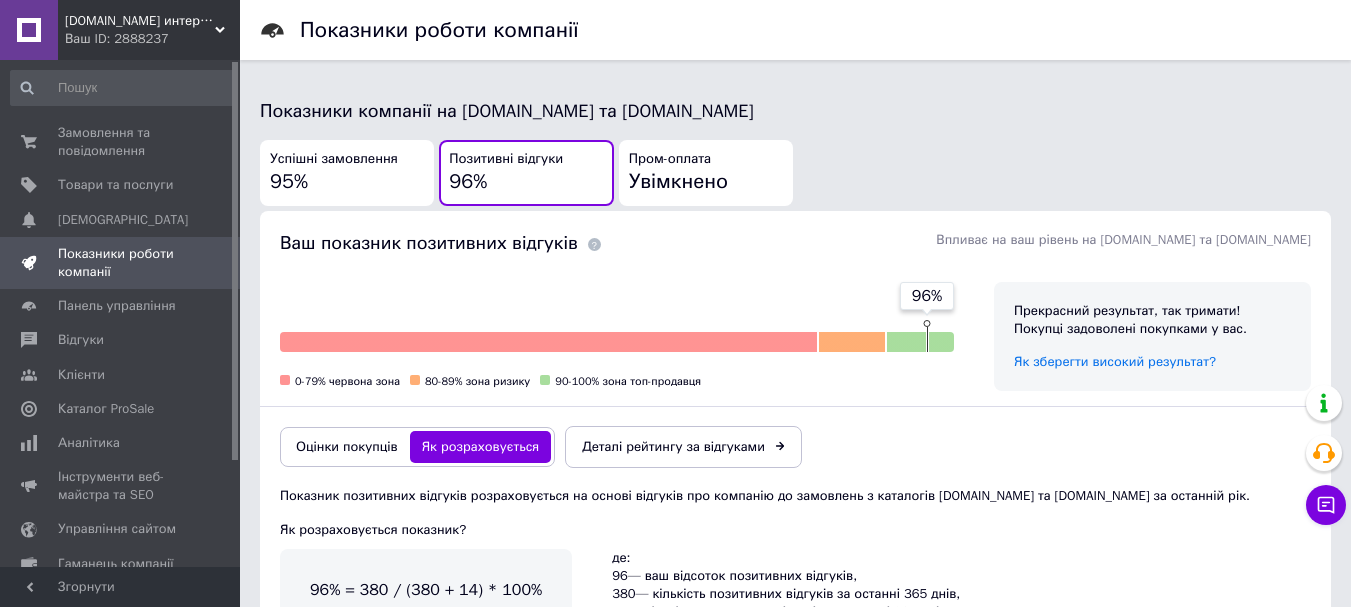 scroll, scrollTop: 500, scrollLeft: 0, axis: vertical 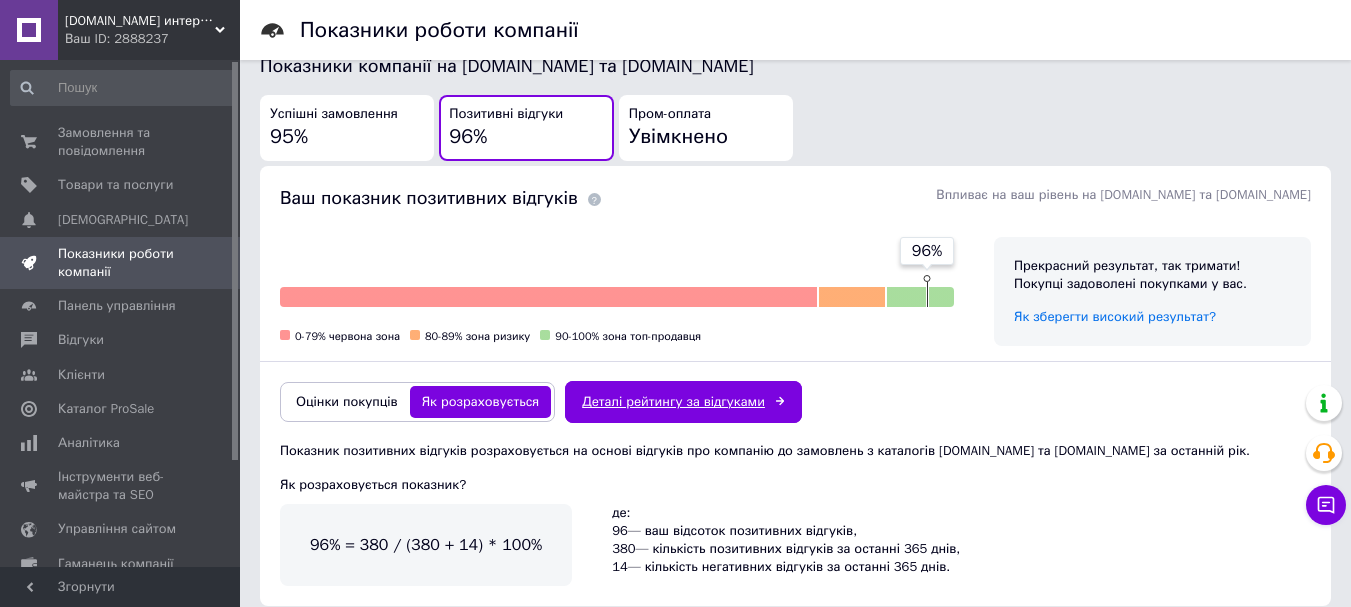 click on "Деталі рейтингу за відгуками" at bounding box center (683, 402) 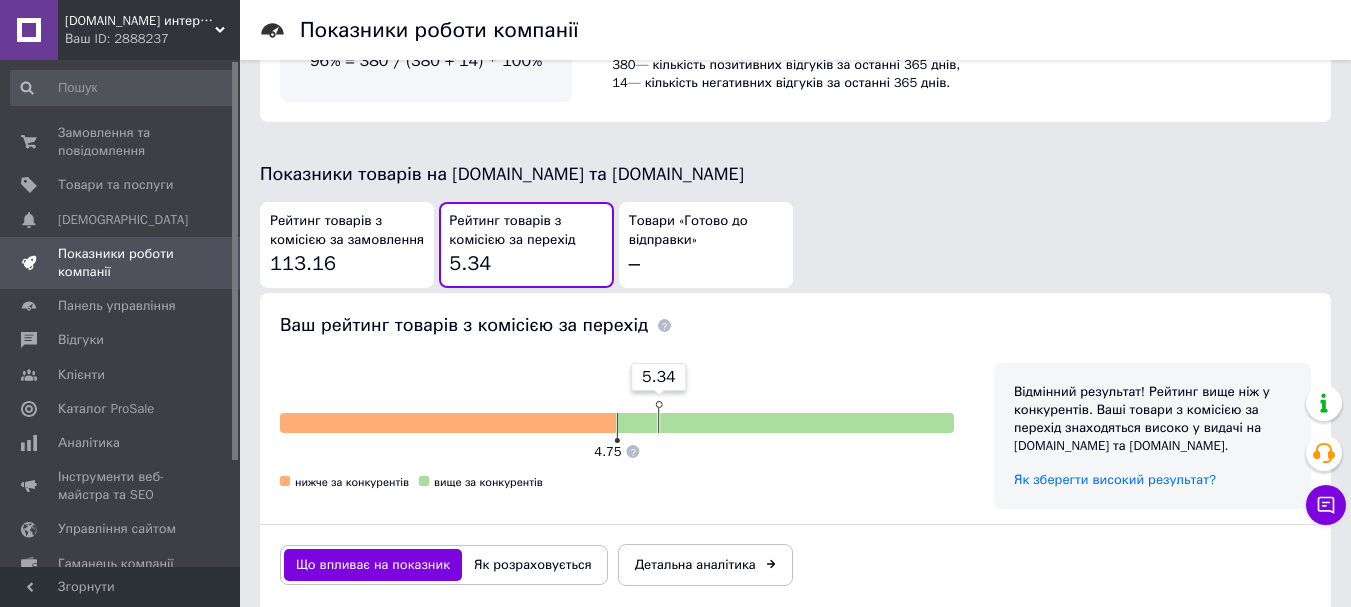 scroll, scrollTop: 1000, scrollLeft: 0, axis: vertical 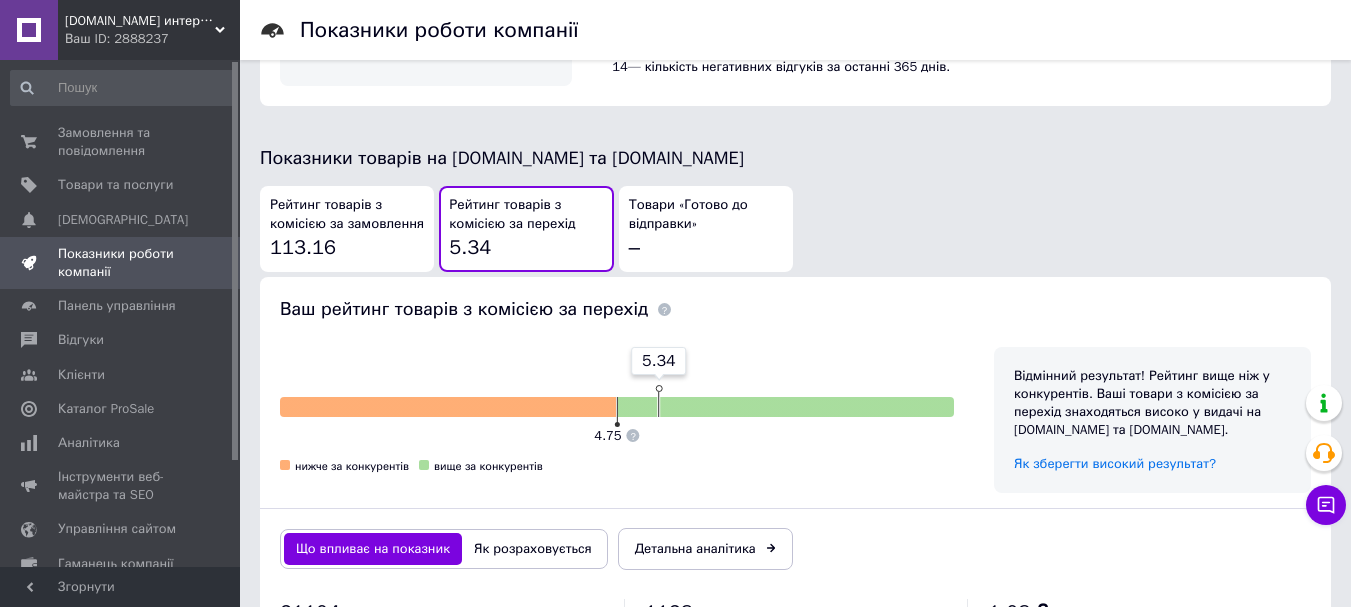 click on "113.16" at bounding box center [303, 247] 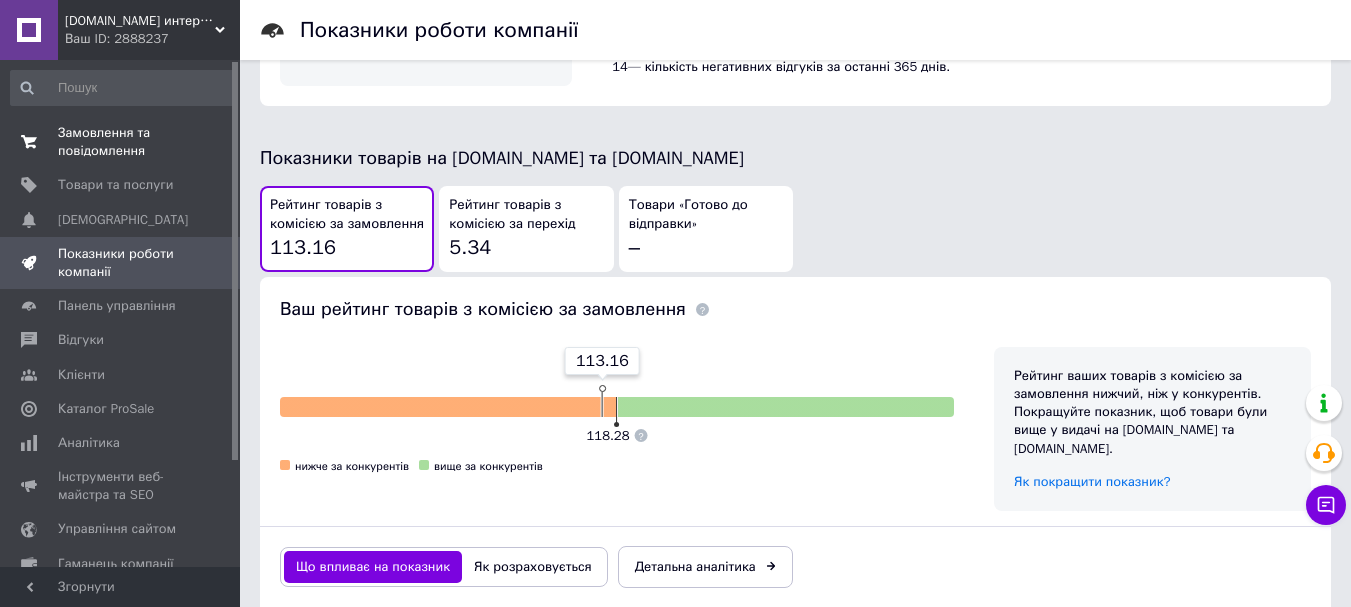 click on "Замовлення та повідомлення" at bounding box center (121, 142) 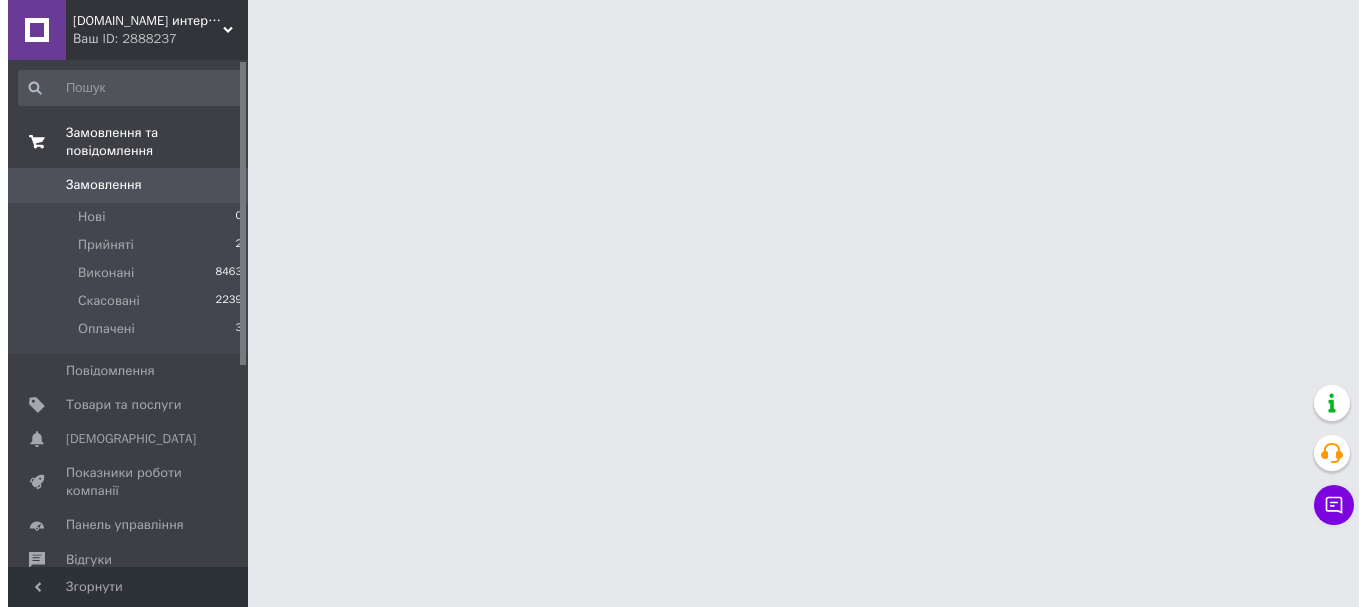scroll, scrollTop: 0, scrollLeft: 0, axis: both 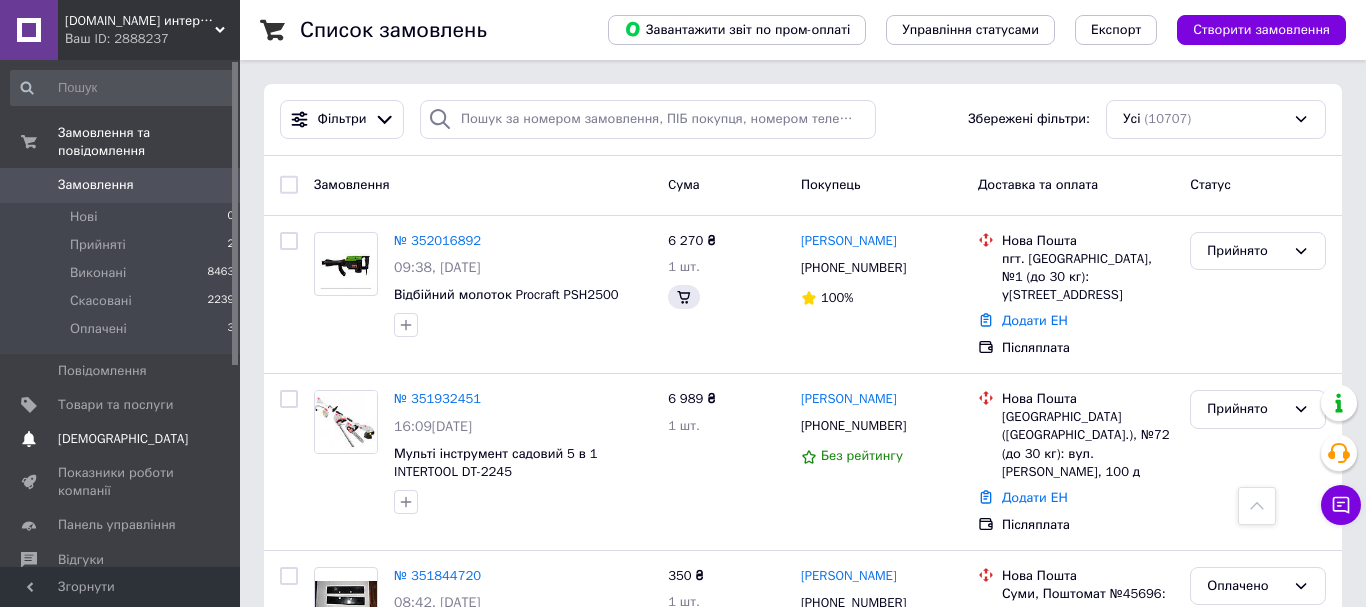 click on "[DEMOGRAPHIC_DATA]" at bounding box center (123, 439) 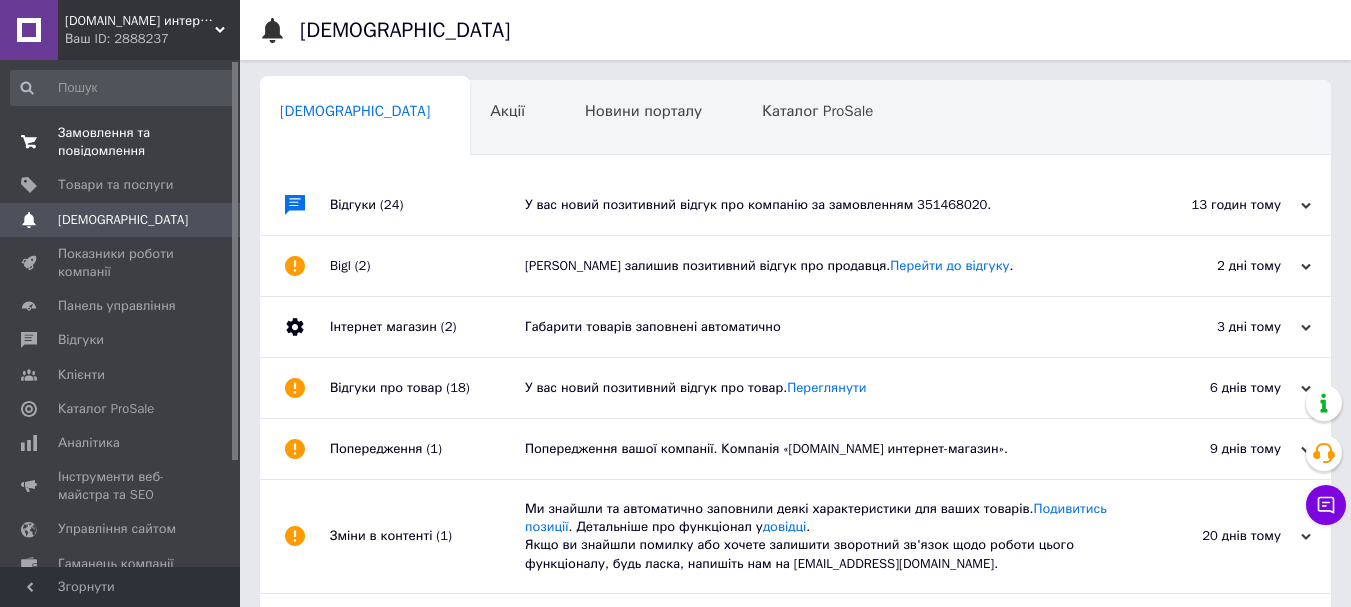 click on "Замовлення та повідомлення" at bounding box center (121, 142) 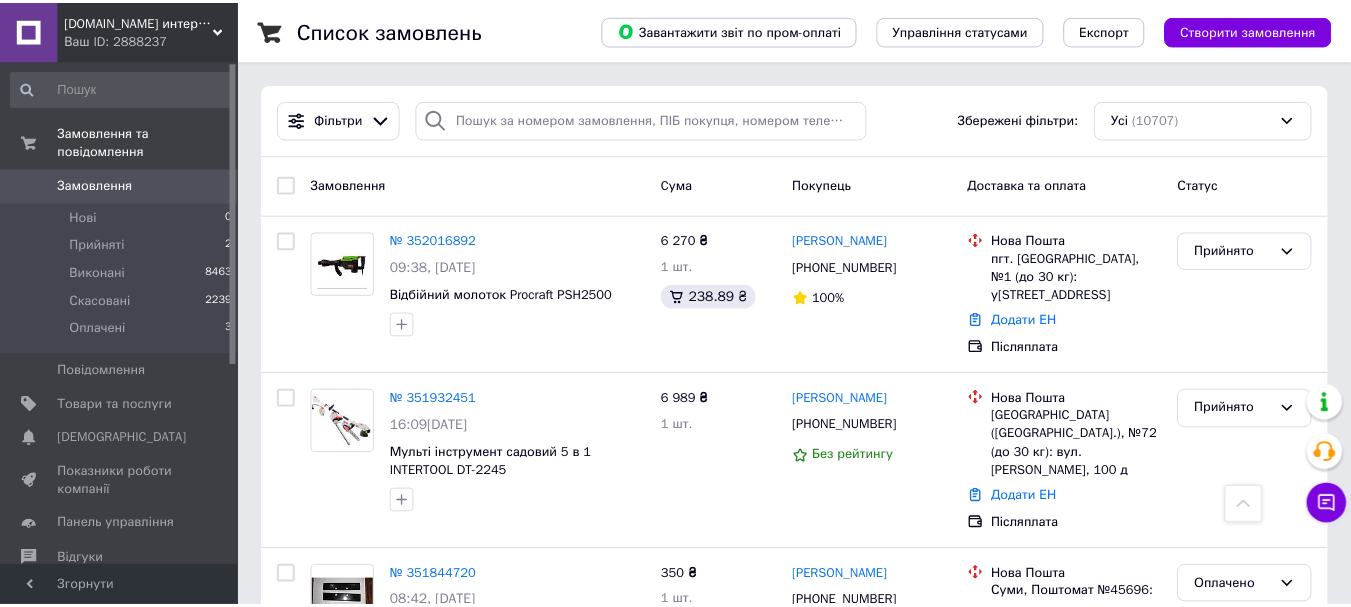 scroll, scrollTop: 500, scrollLeft: 0, axis: vertical 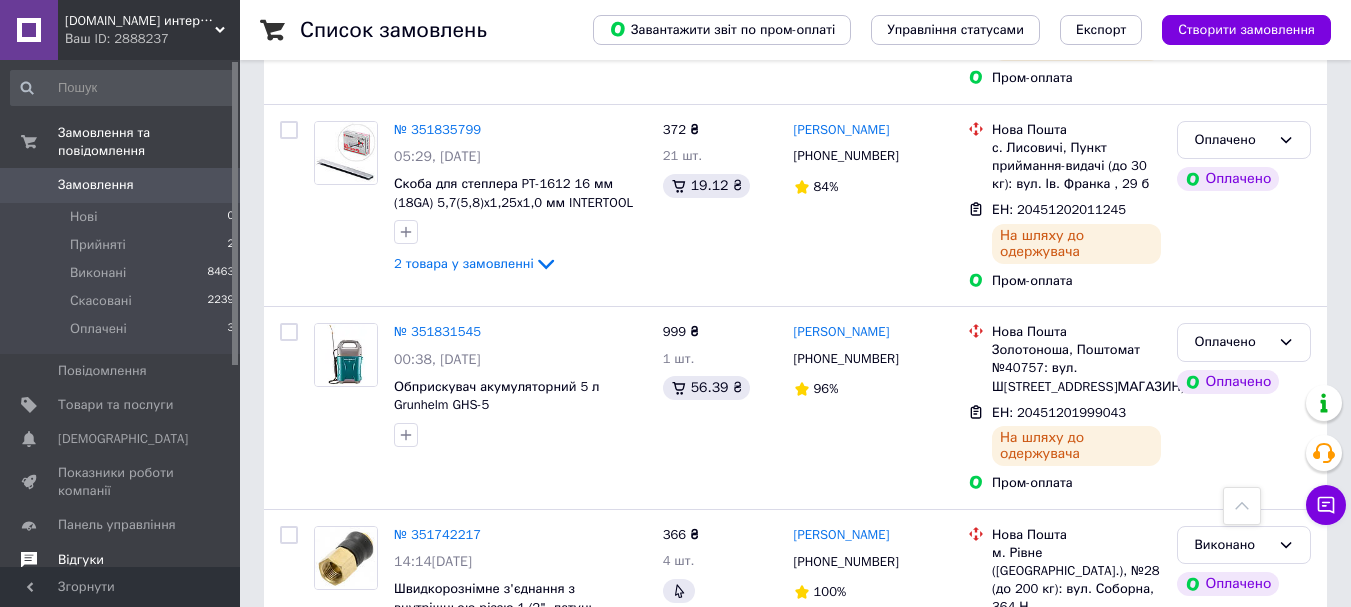 click on "Відгуки" at bounding box center (123, 560) 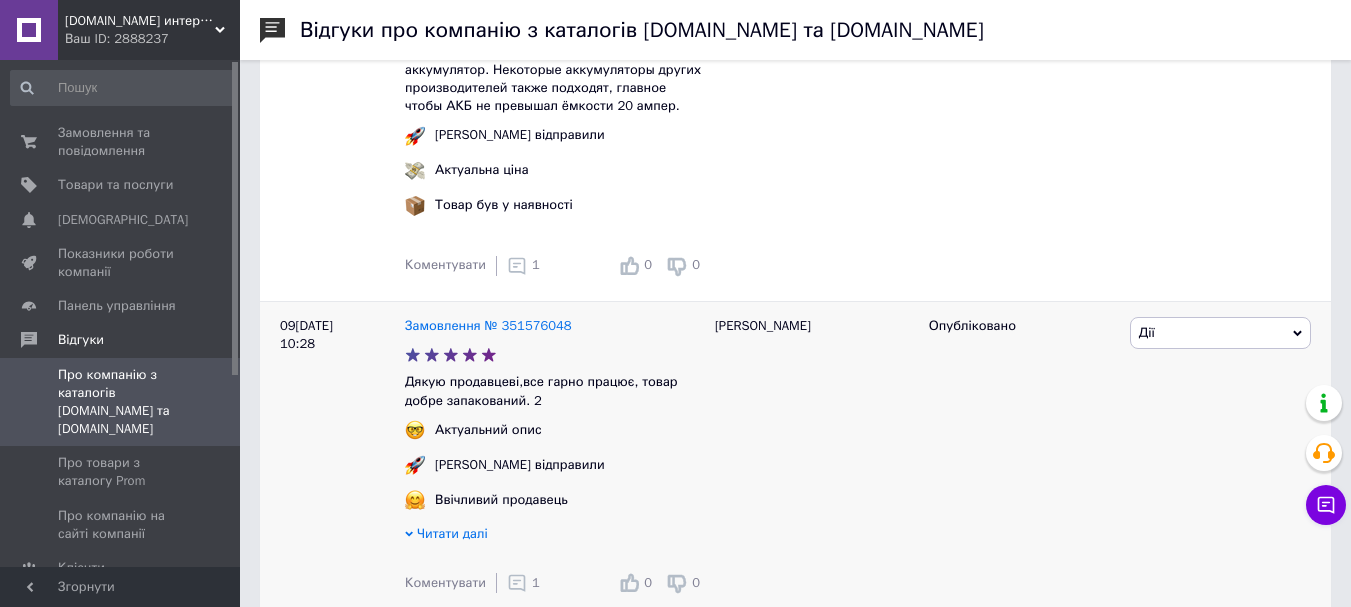 scroll, scrollTop: 667, scrollLeft: 0, axis: vertical 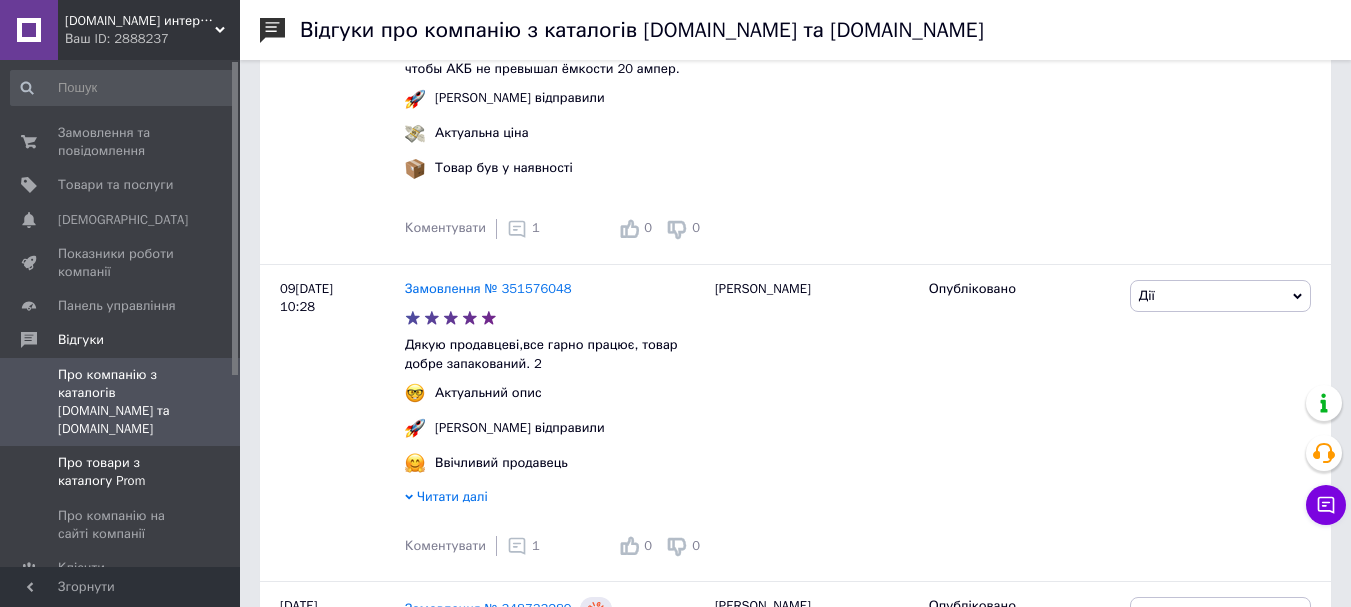 click on "Про товари з каталогу Prom" at bounding box center [121, 472] 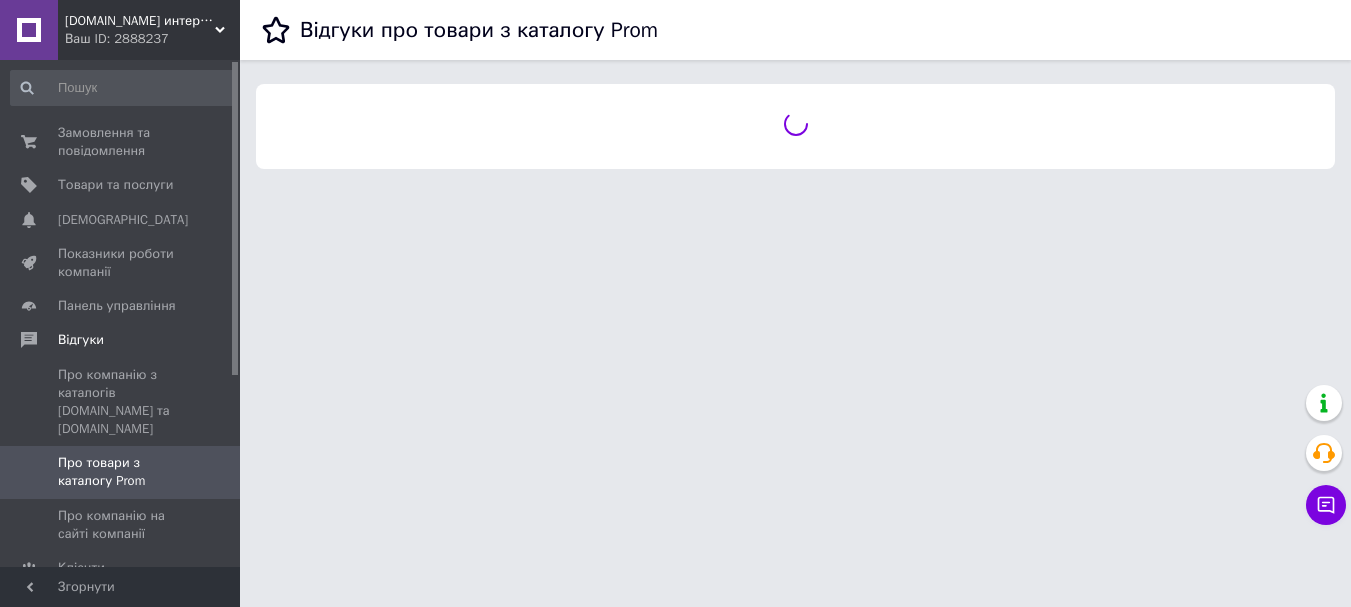 scroll, scrollTop: 0, scrollLeft: 0, axis: both 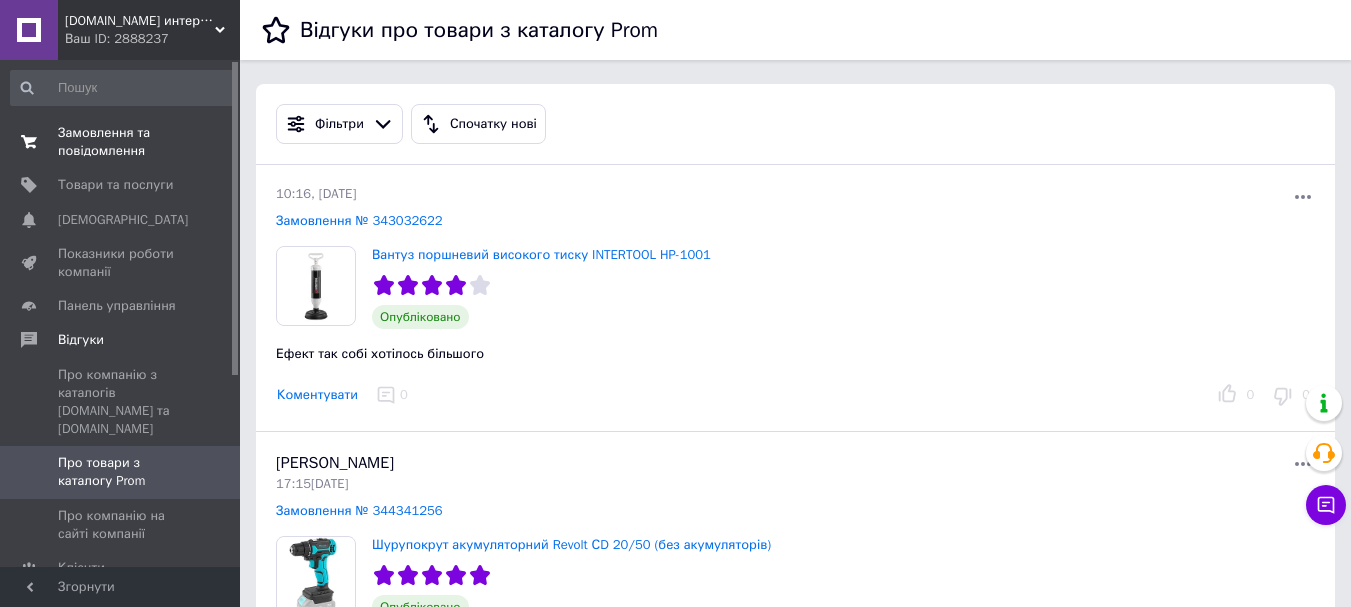click on "Замовлення та повідомлення 0 0" at bounding box center [123, 142] 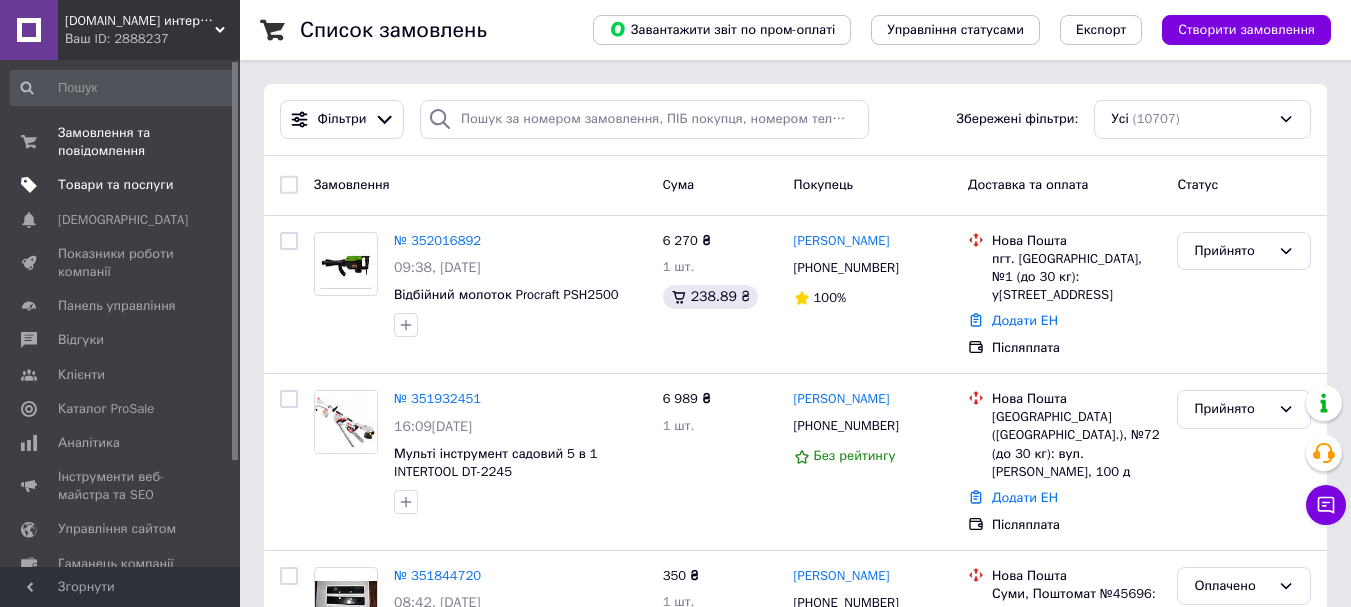 click on "Товари та послуги" at bounding box center [115, 185] 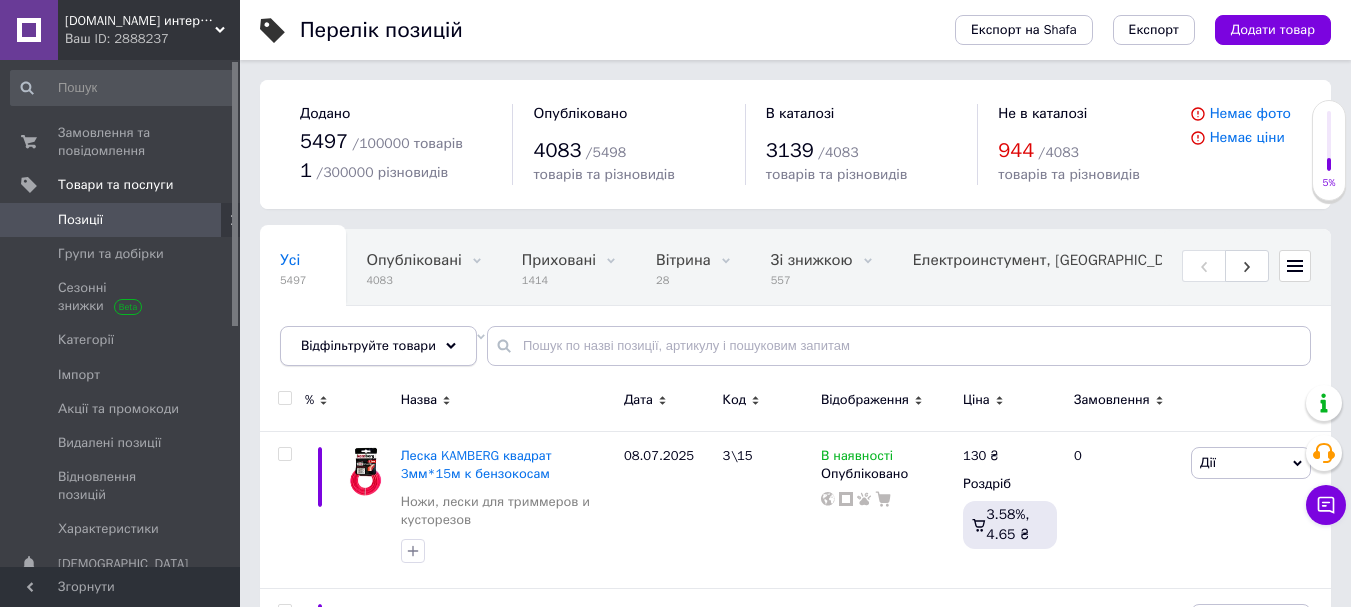 click on "Відфільтруйте товари" at bounding box center (368, 345) 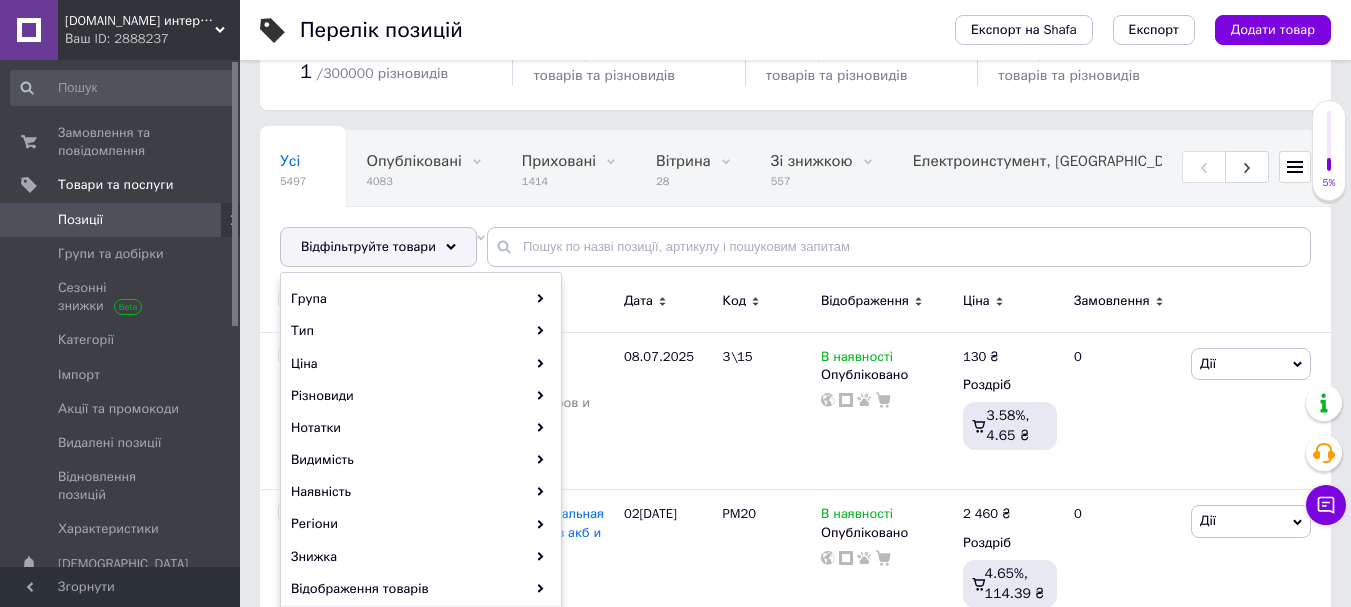 scroll, scrollTop: 167, scrollLeft: 0, axis: vertical 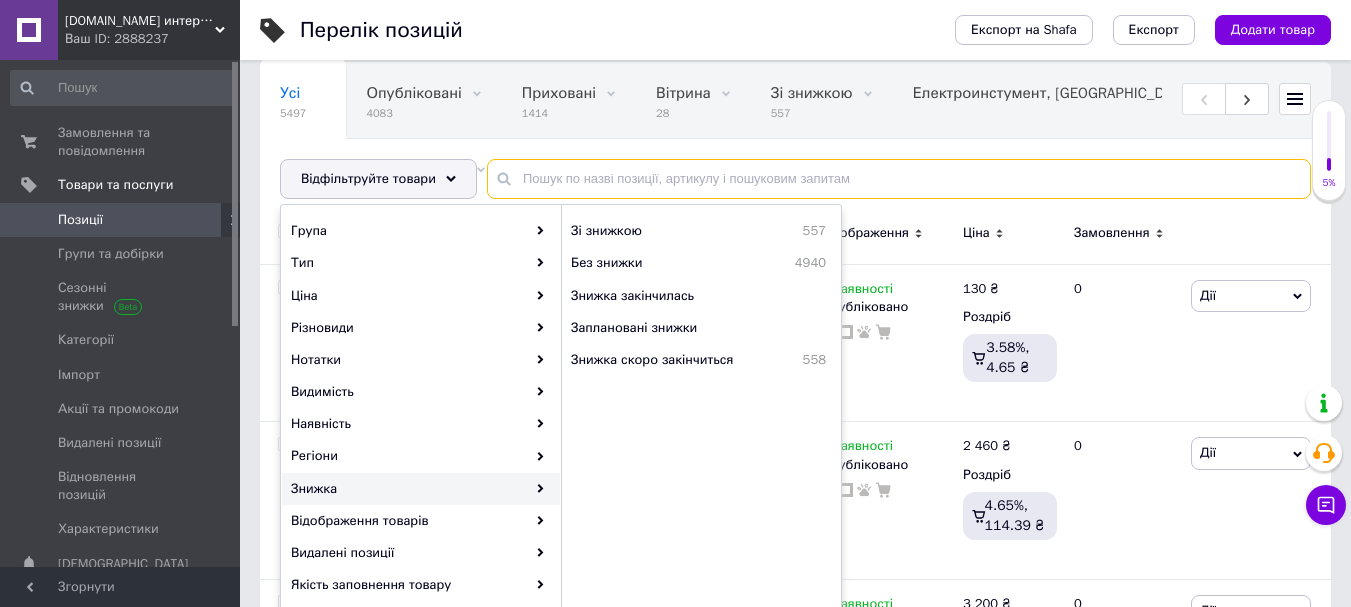 click at bounding box center [899, 179] 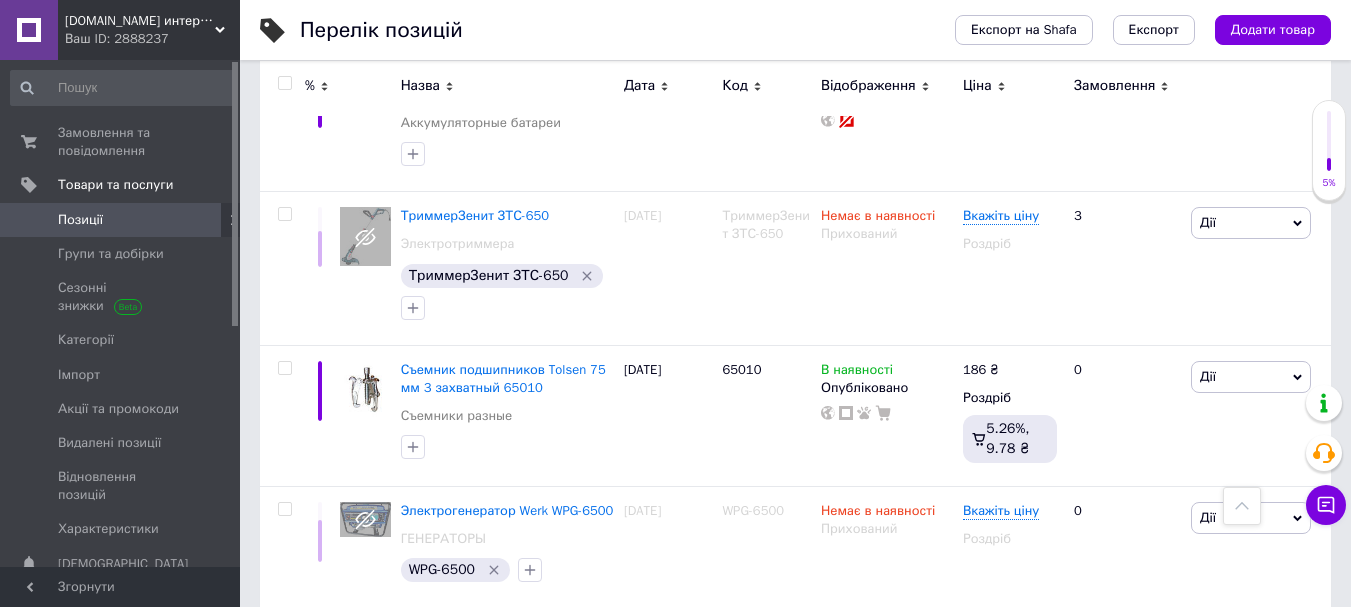 scroll, scrollTop: 3500, scrollLeft: 0, axis: vertical 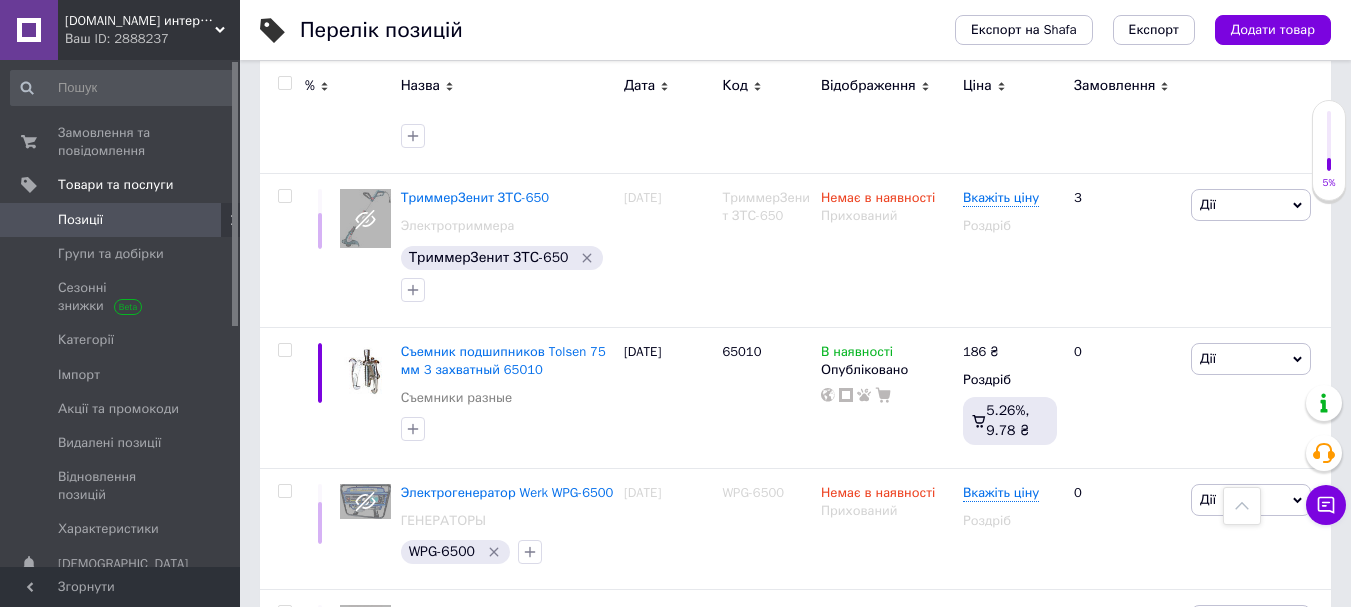 click at bounding box center [1242, 506] 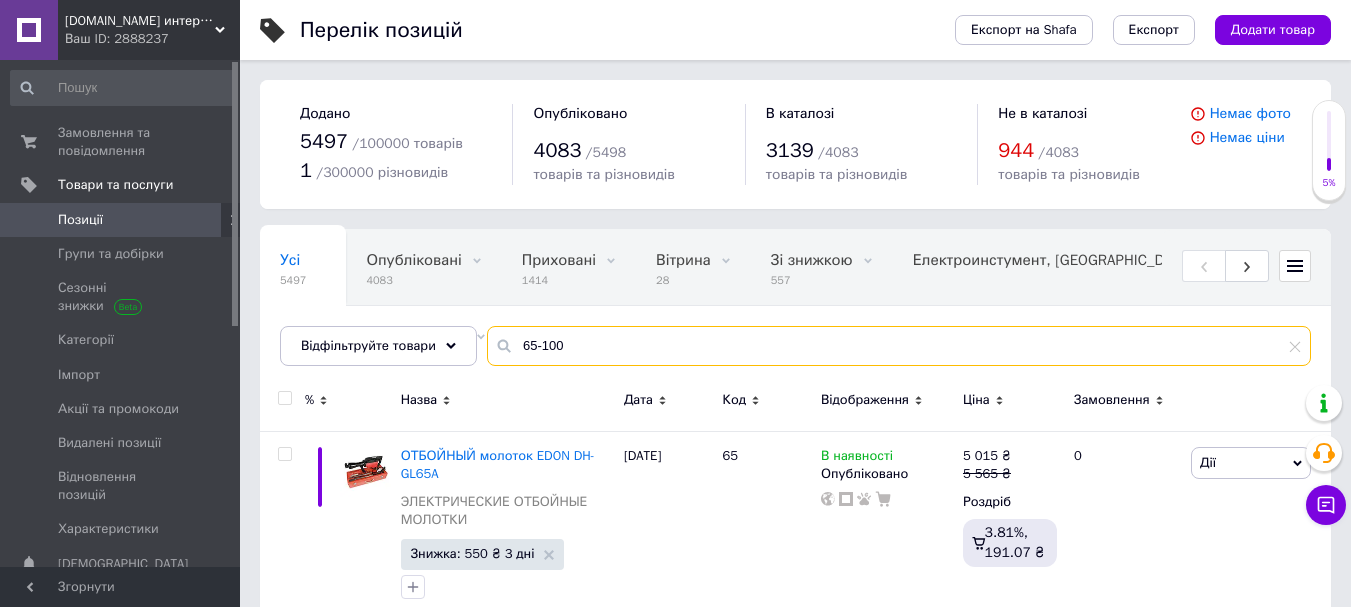 click on "65-100" at bounding box center (899, 346) 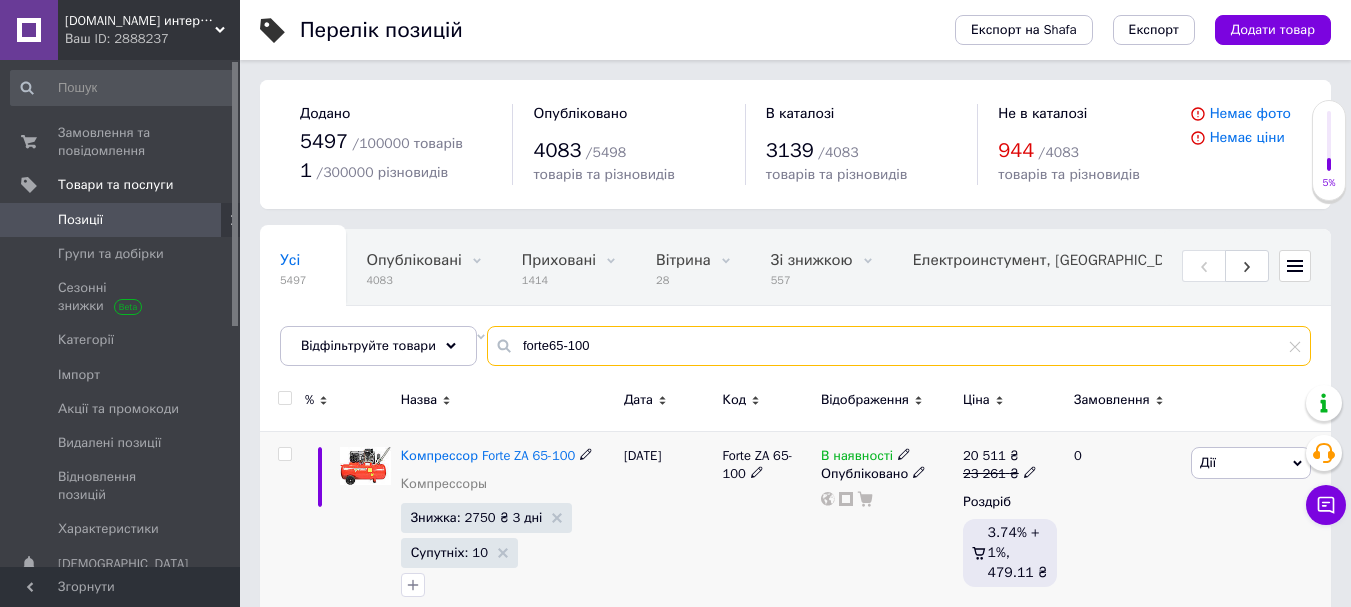 type on "forte65-100" 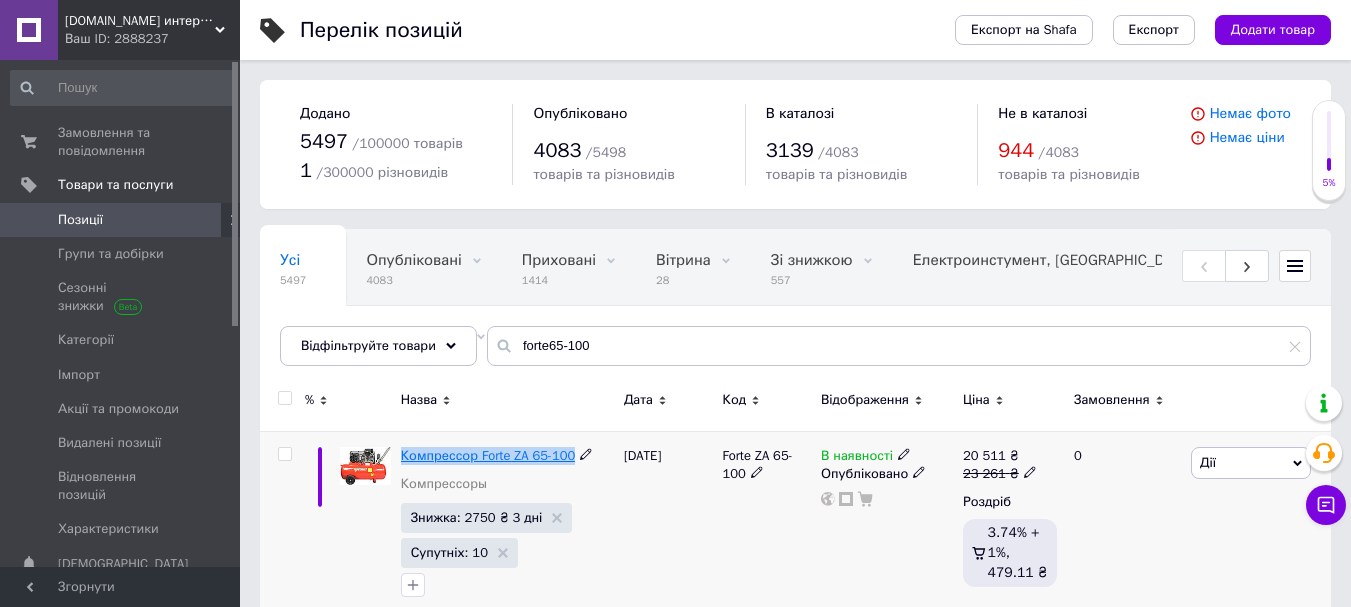 drag, startPoint x: 584, startPoint y: 459, endPoint x: 400, endPoint y: 455, distance: 184.04347 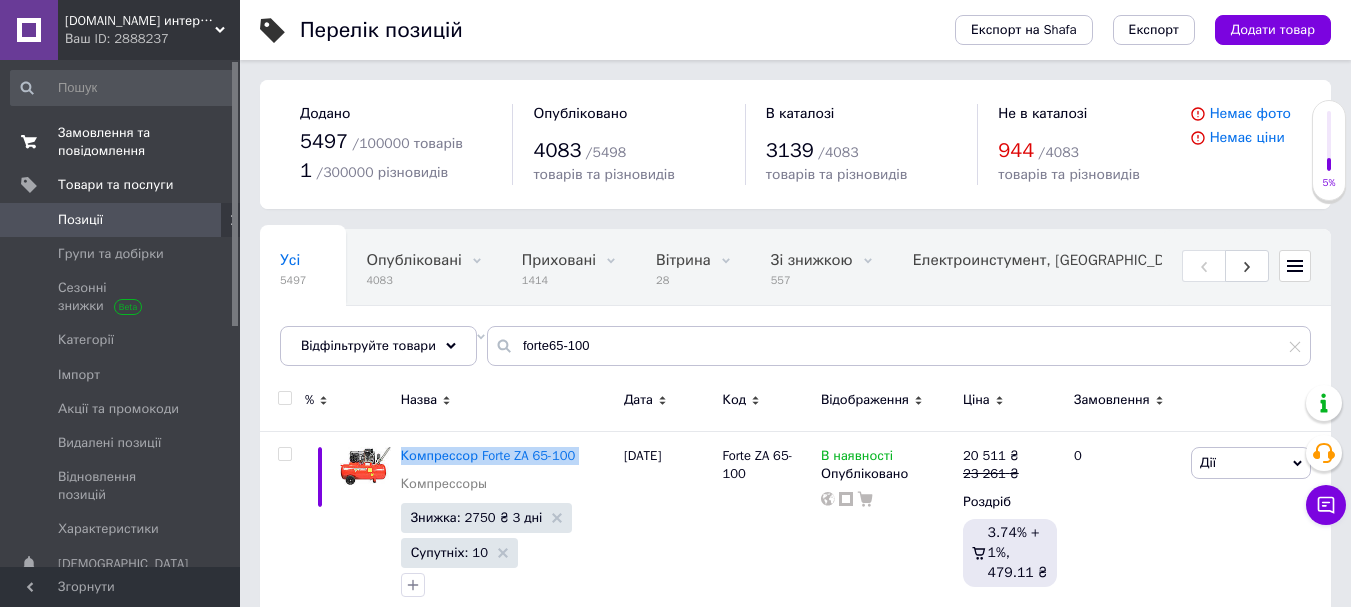click on "Замовлення та повідомлення" at bounding box center (121, 142) 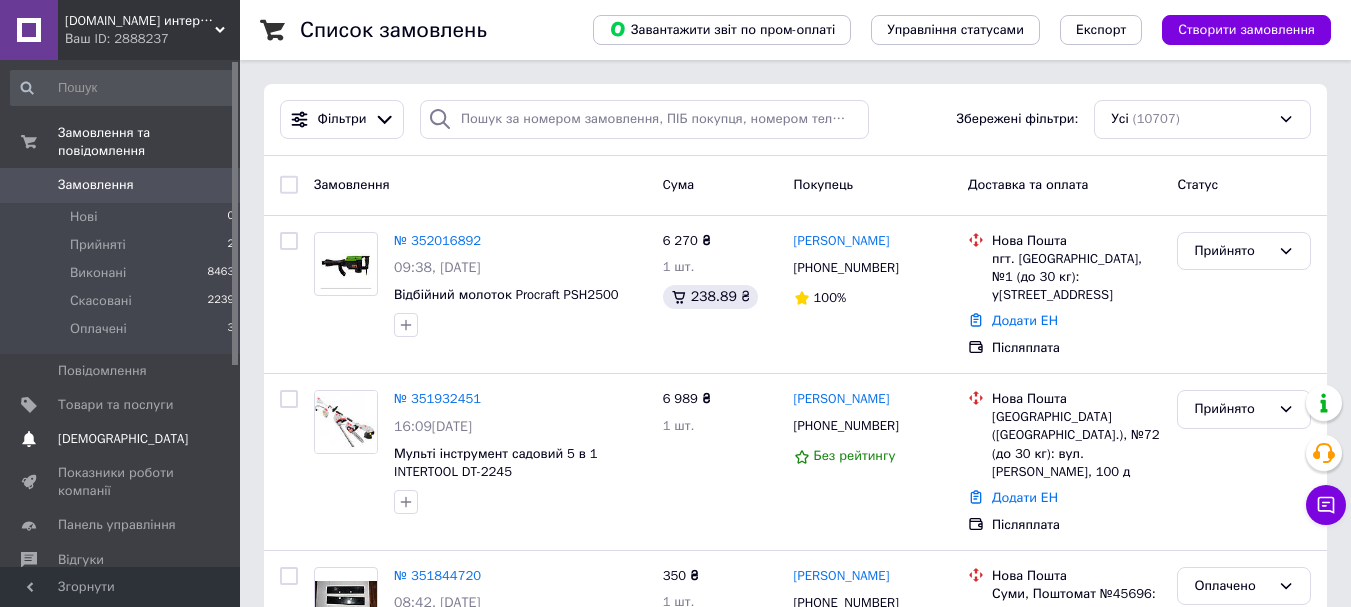 click on "Сповіщення 0 0" at bounding box center [123, 439] 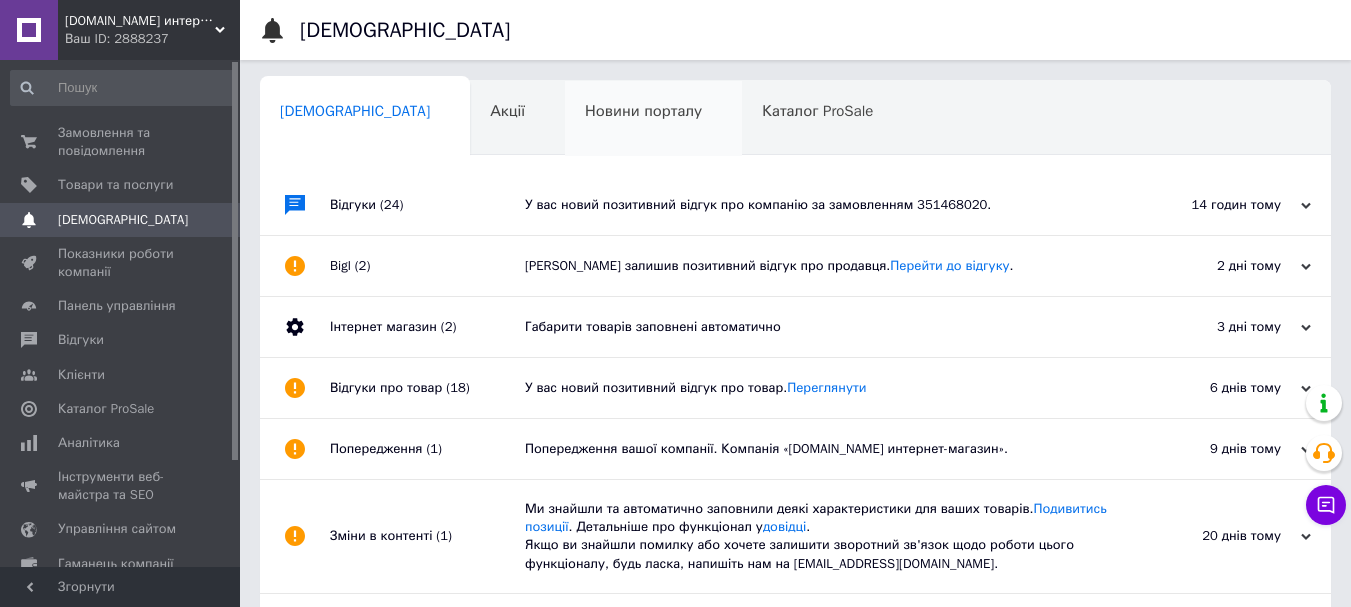 click on "Новини порталу 0" at bounding box center (653, 119) 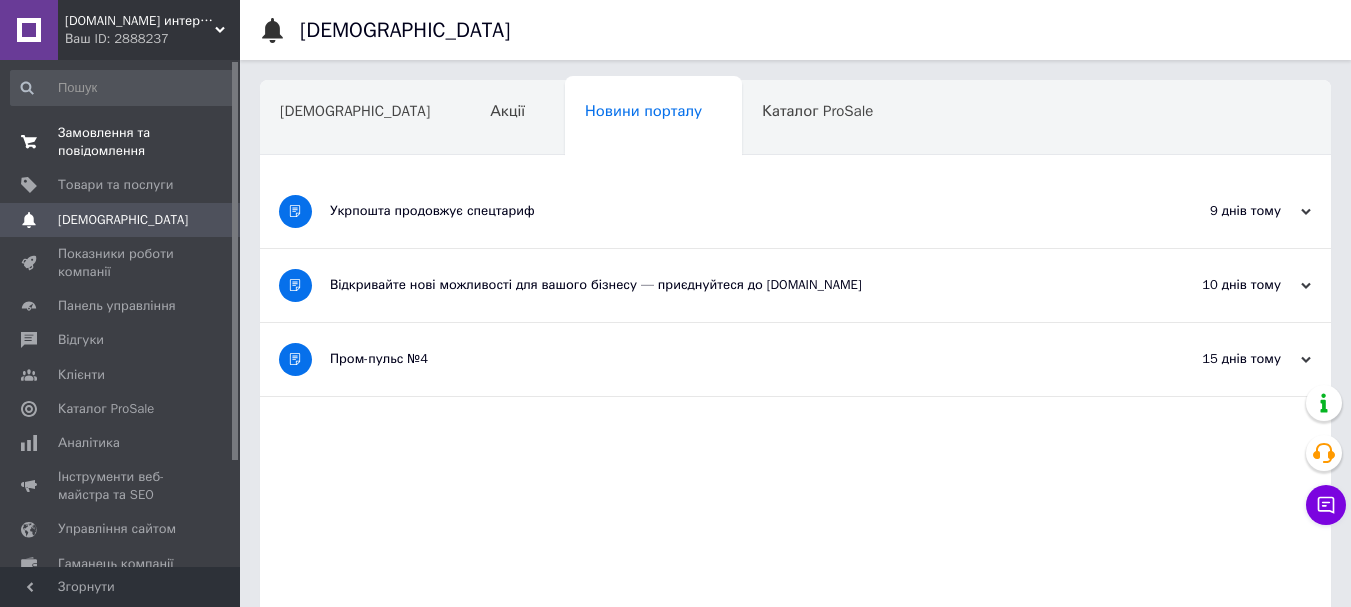 click on "Замовлення та повідомлення" at bounding box center (121, 142) 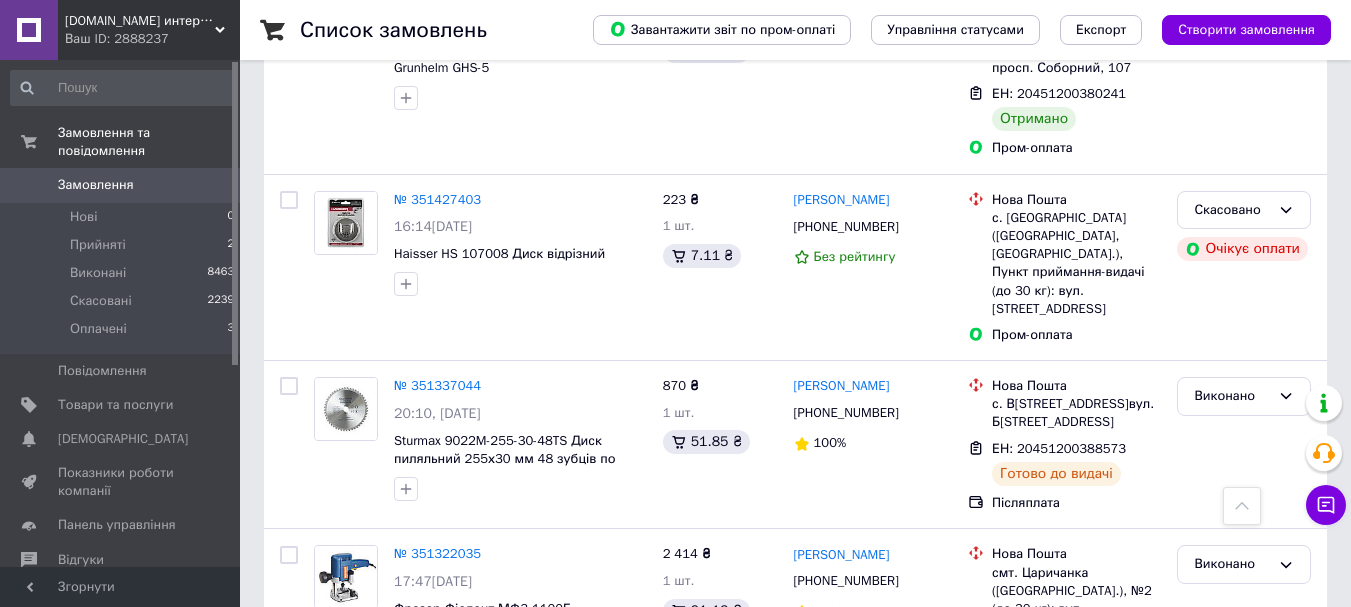 scroll, scrollTop: 2667, scrollLeft: 0, axis: vertical 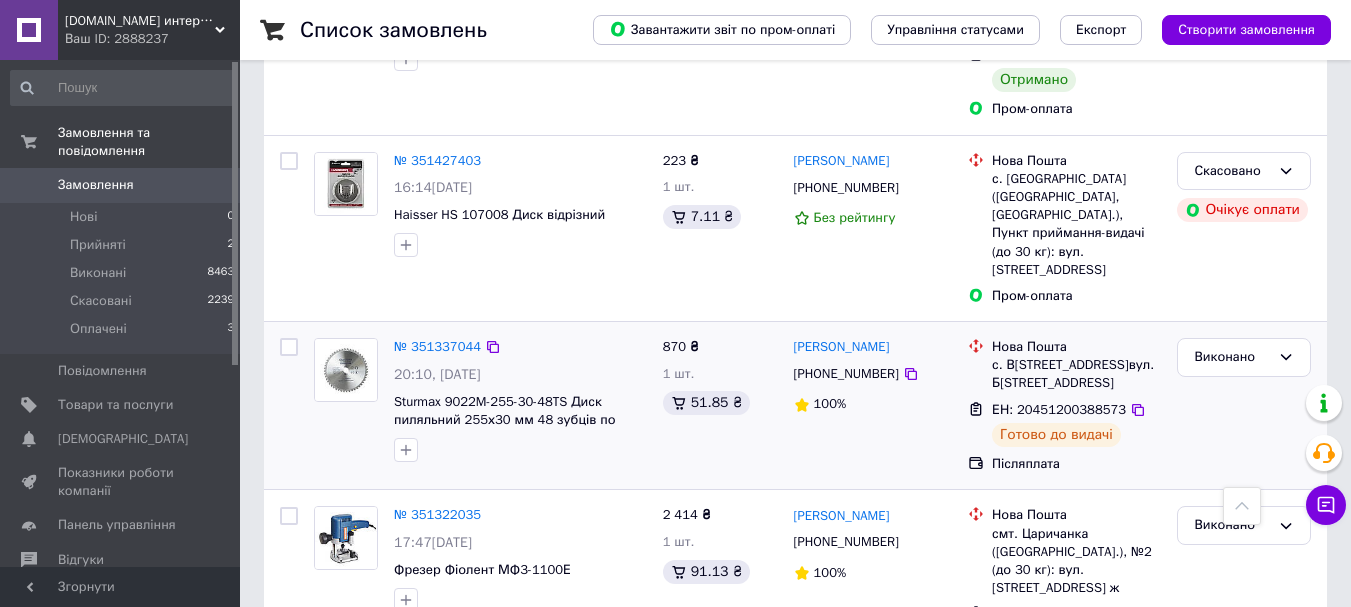 click on "Виконано" at bounding box center [1244, 405] 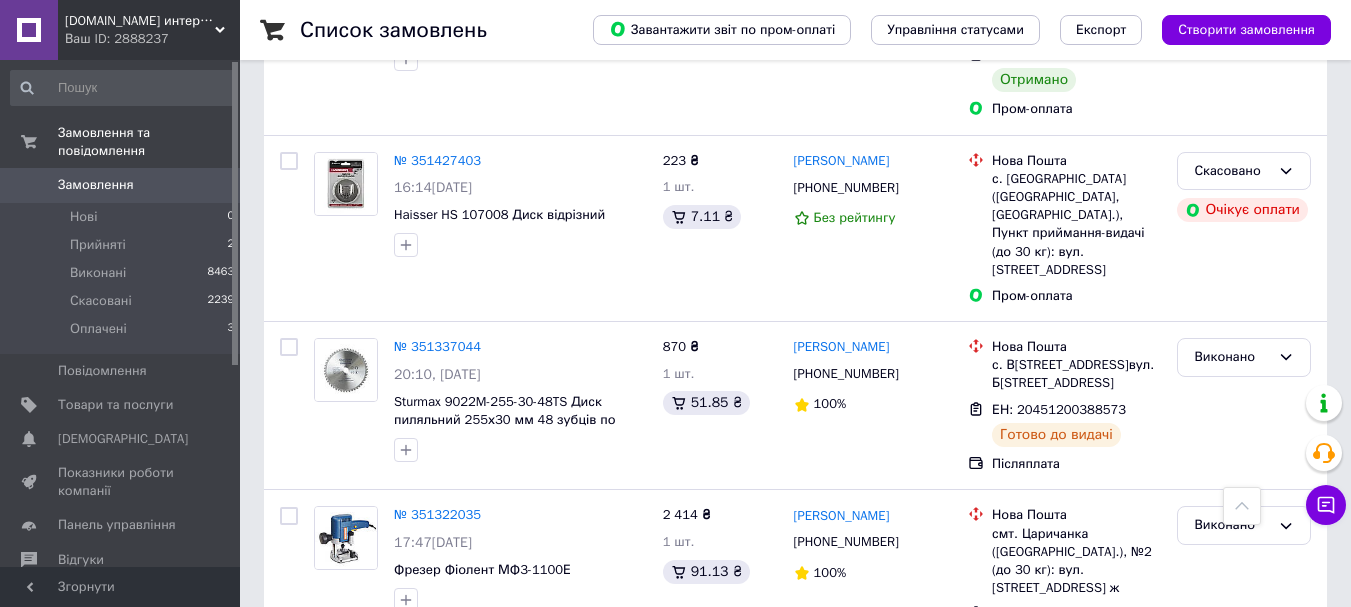 click on "Замовлення" at bounding box center [121, 185] 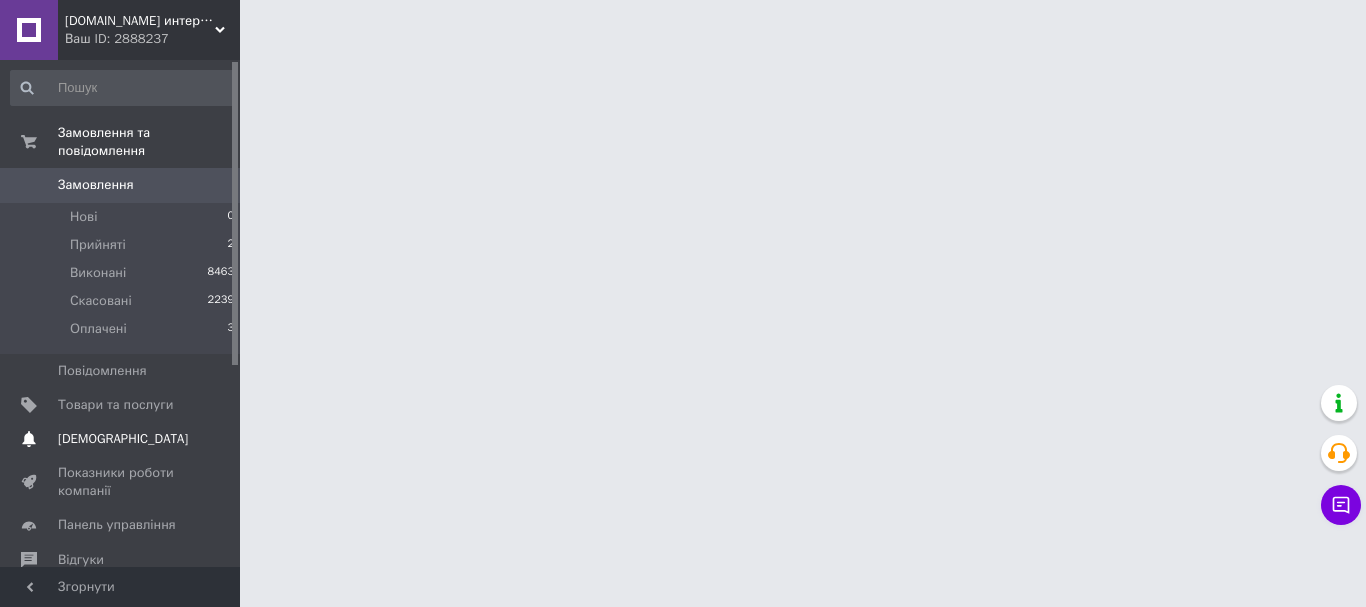 click on "[DEMOGRAPHIC_DATA]" at bounding box center [123, 439] 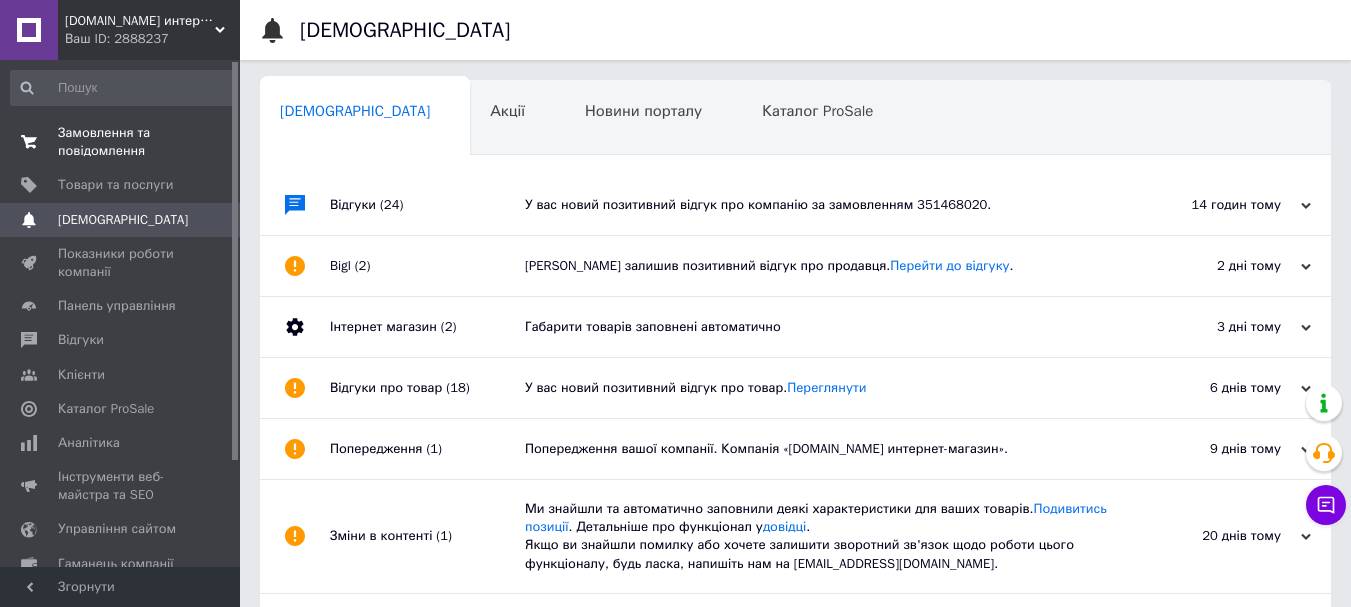 click on "Замовлення та повідомлення" at bounding box center [121, 142] 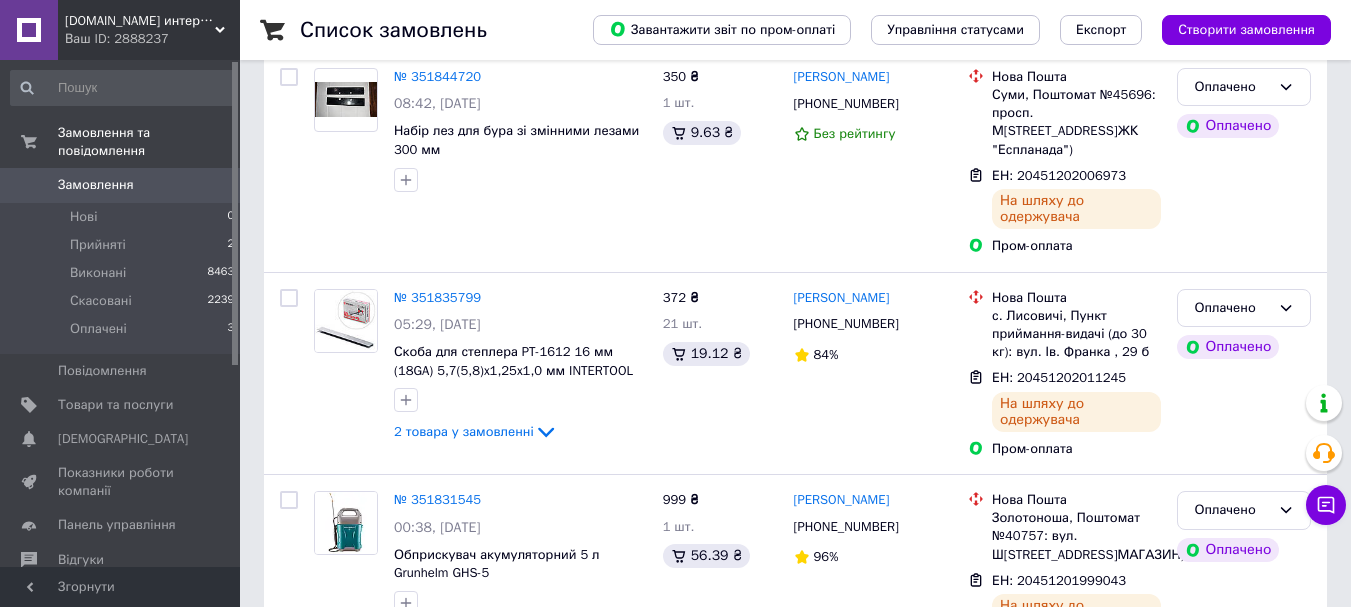 scroll, scrollTop: 500, scrollLeft: 0, axis: vertical 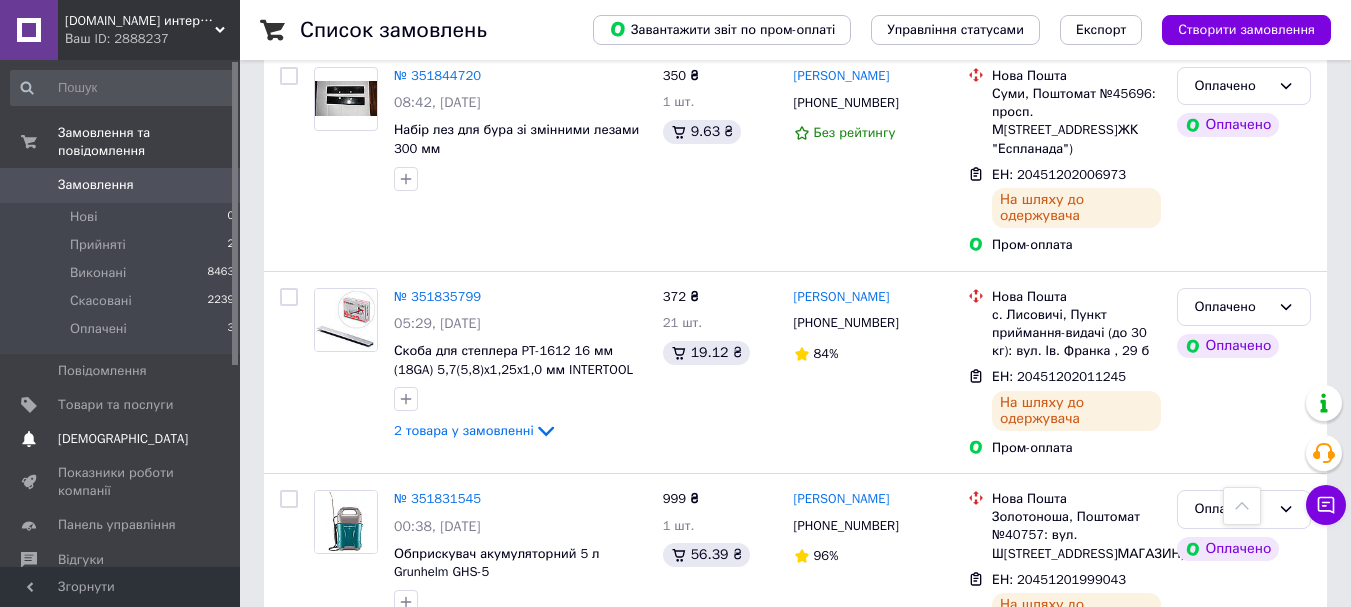 click on "[DEMOGRAPHIC_DATA]" at bounding box center [123, 439] 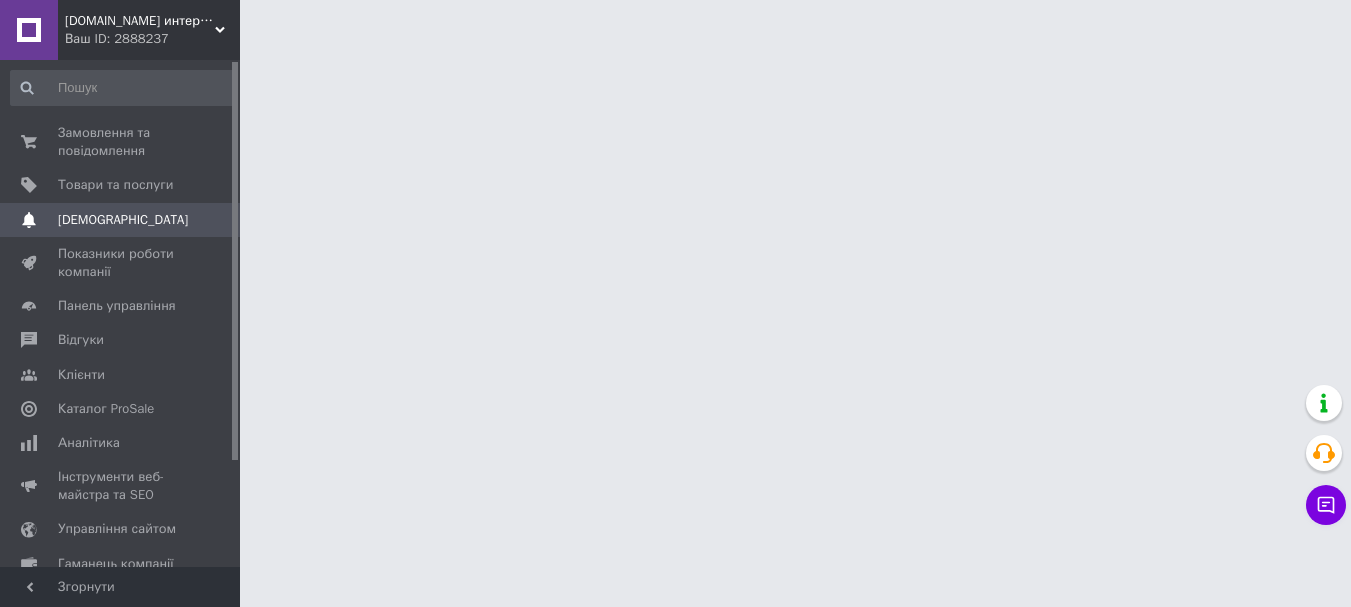 scroll, scrollTop: 0, scrollLeft: 0, axis: both 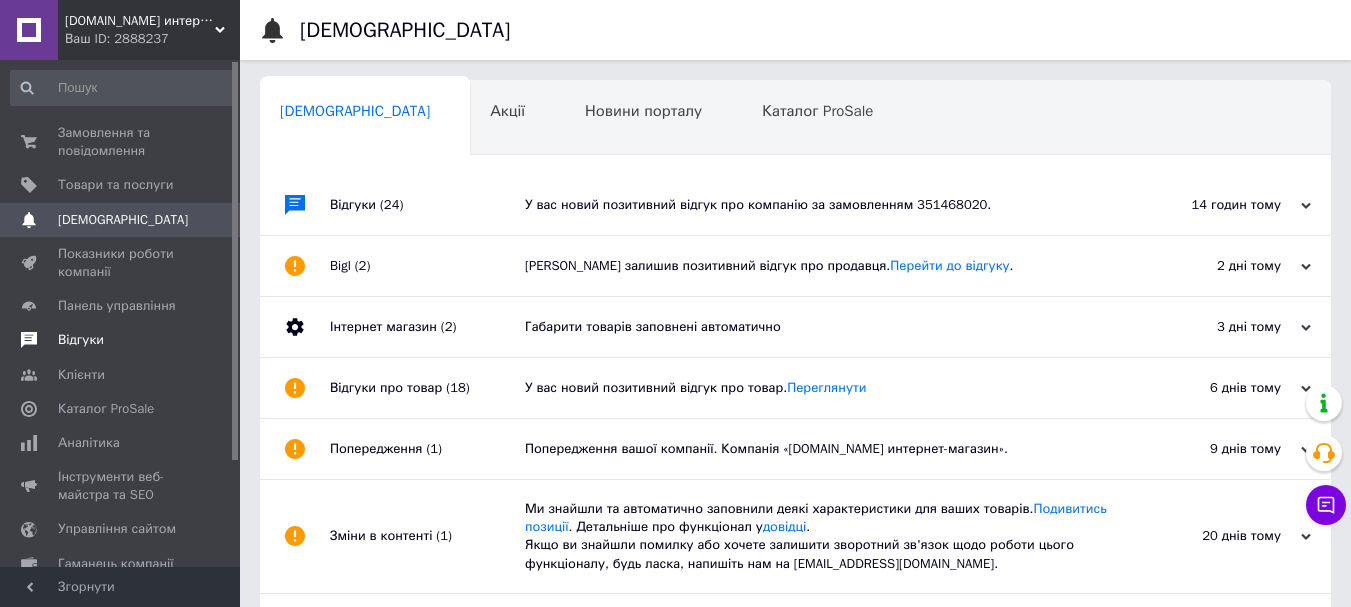 click on "Відгуки" at bounding box center (81, 340) 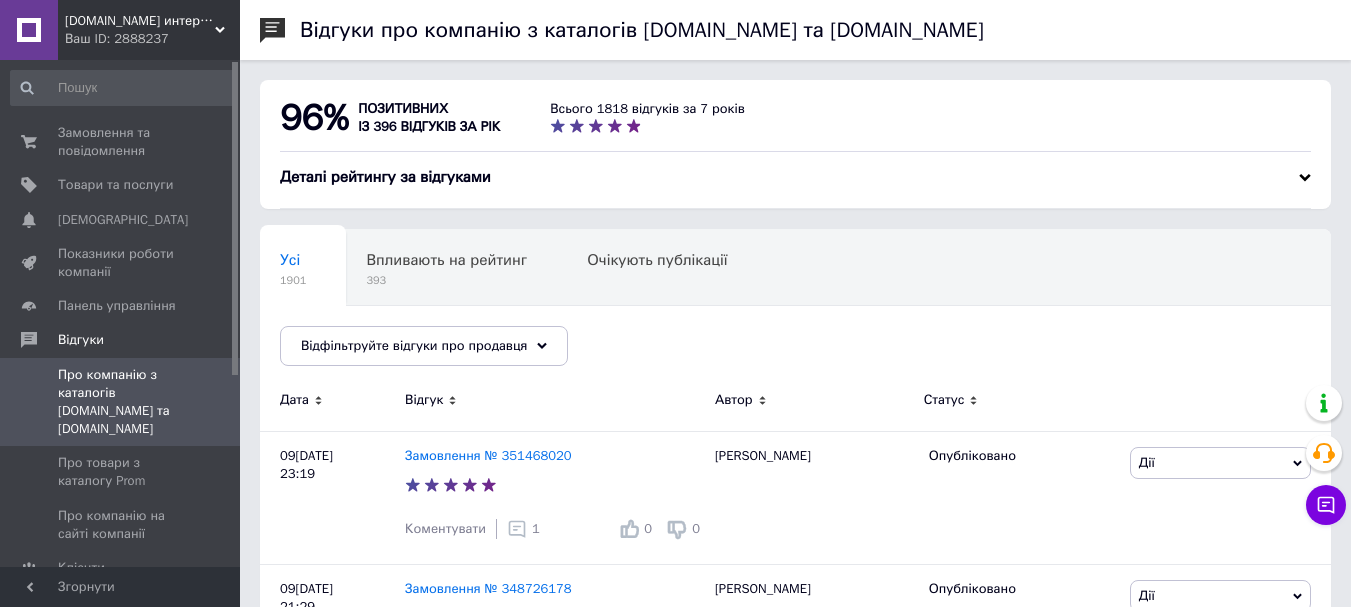 scroll, scrollTop: 310, scrollLeft: 0, axis: vertical 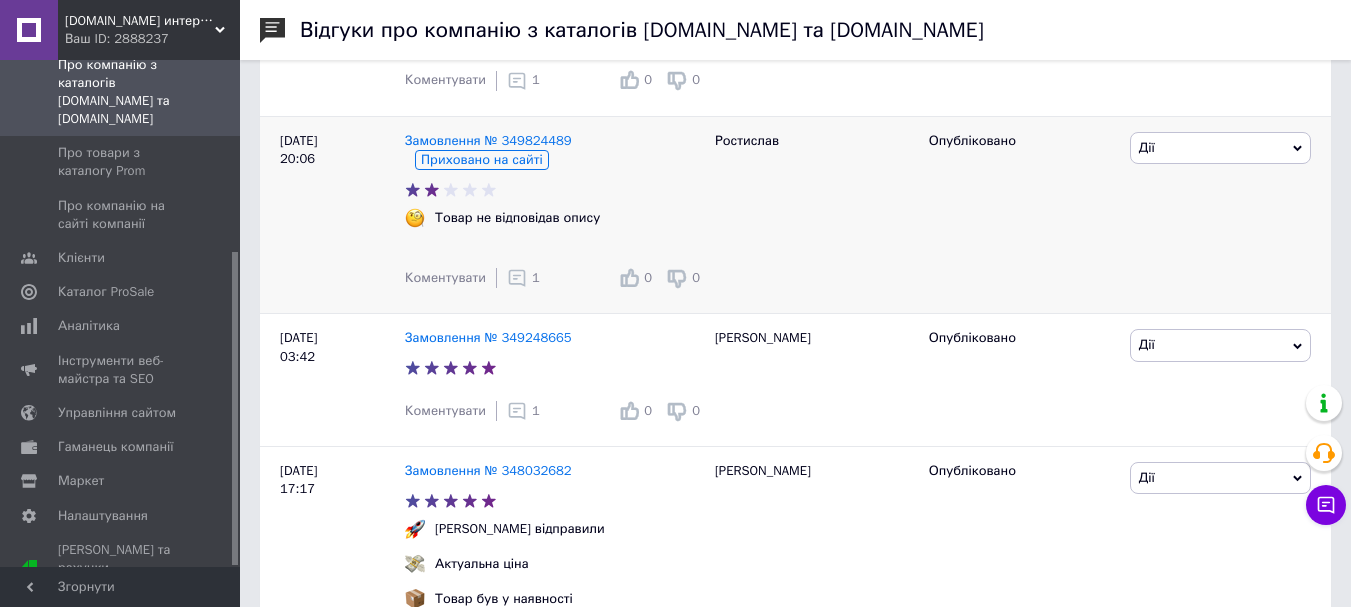 click 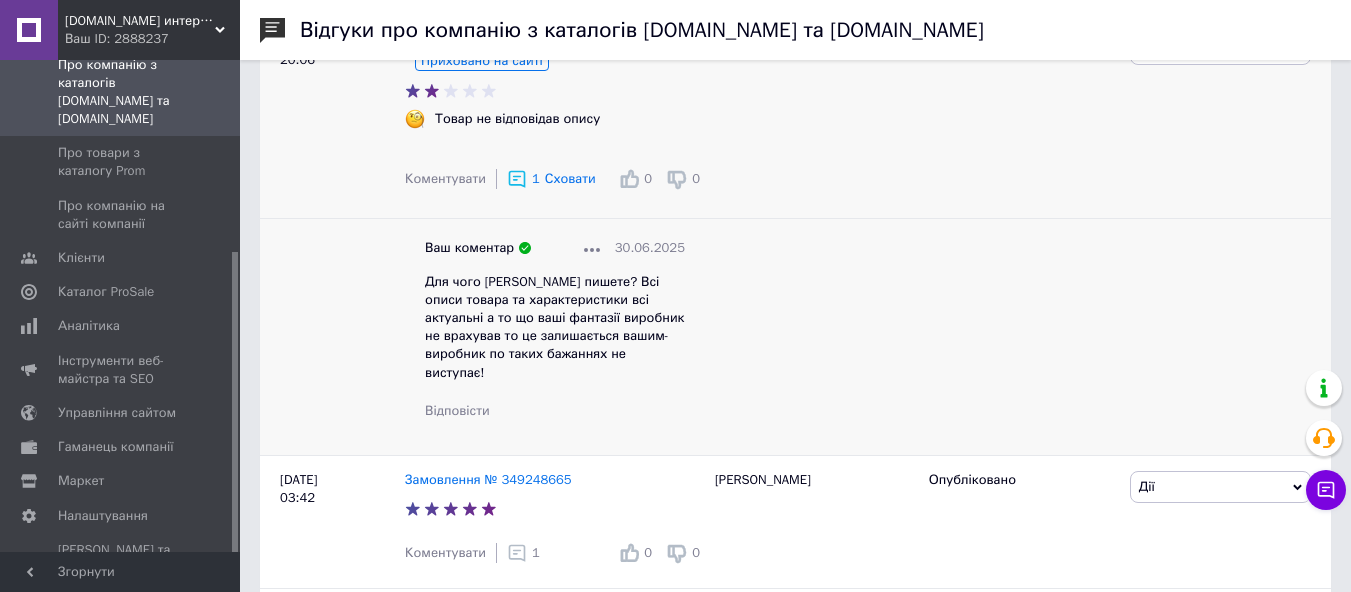 scroll, scrollTop: 2000, scrollLeft: 0, axis: vertical 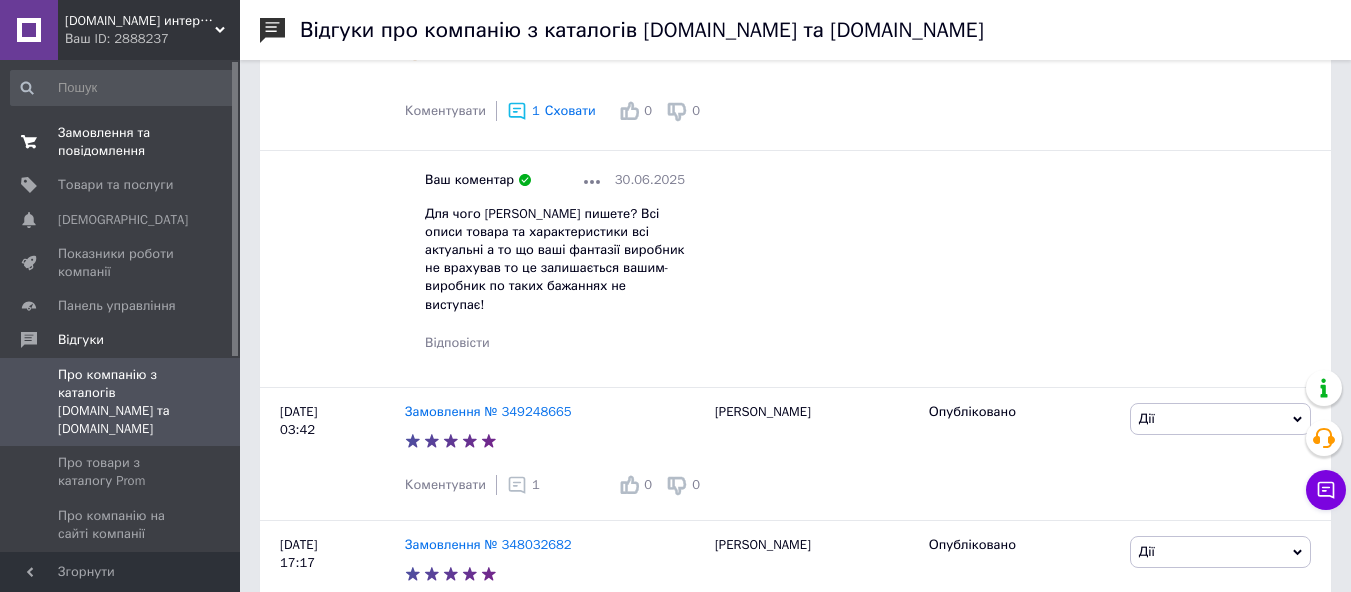 click on "Замовлення та повідомлення" at bounding box center (121, 142) 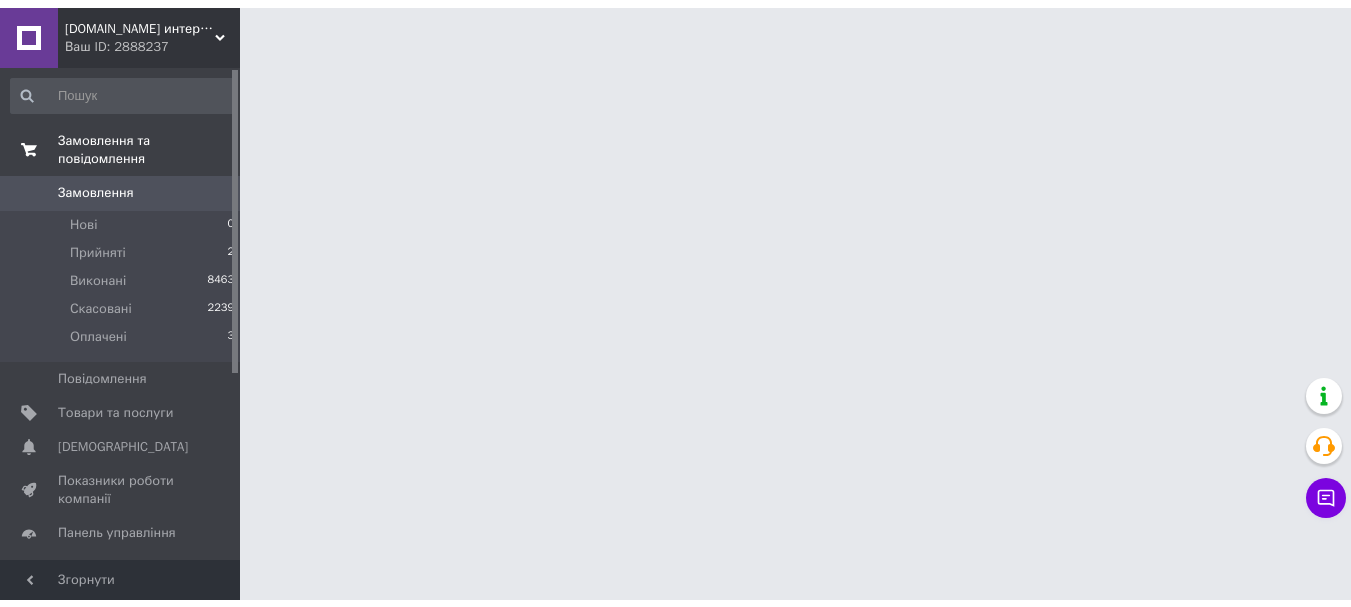 scroll, scrollTop: 0, scrollLeft: 0, axis: both 